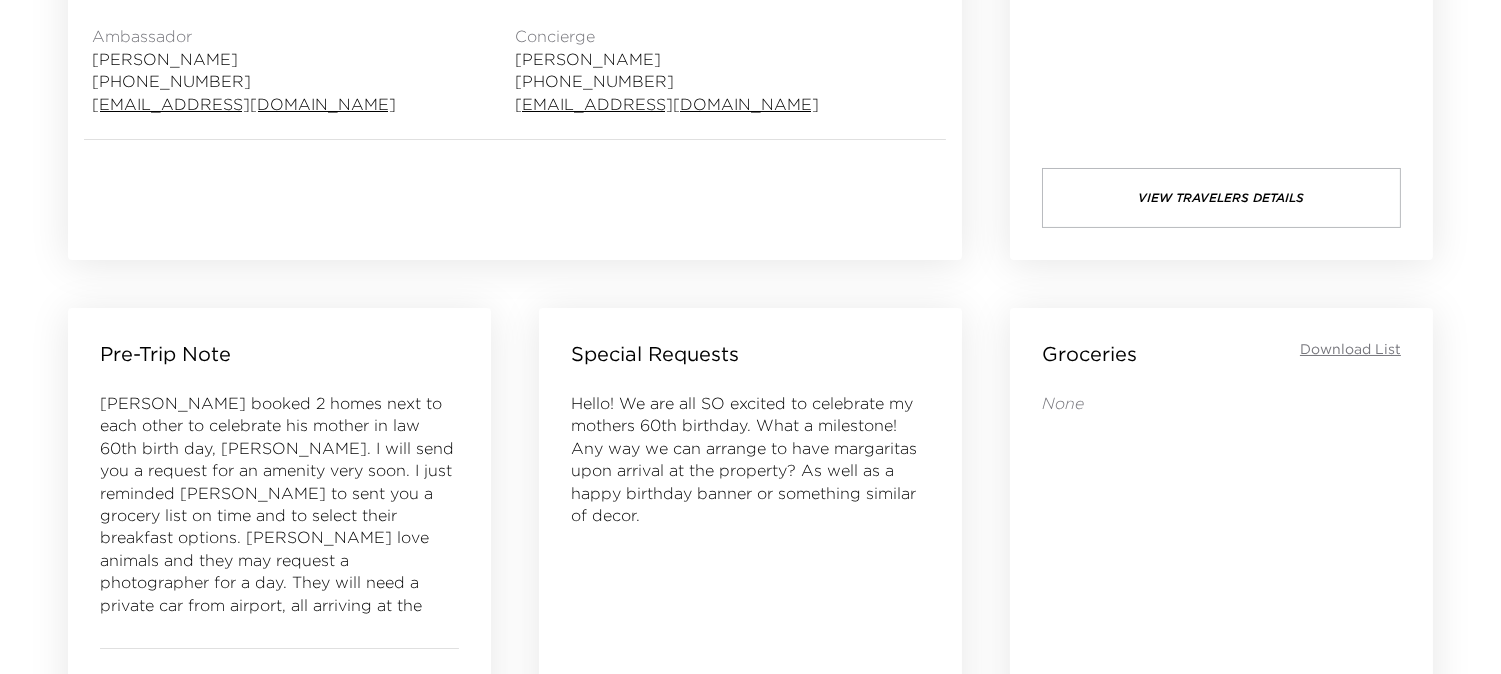 scroll, scrollTop: 666, scrollLeft: 0, axis: vertical 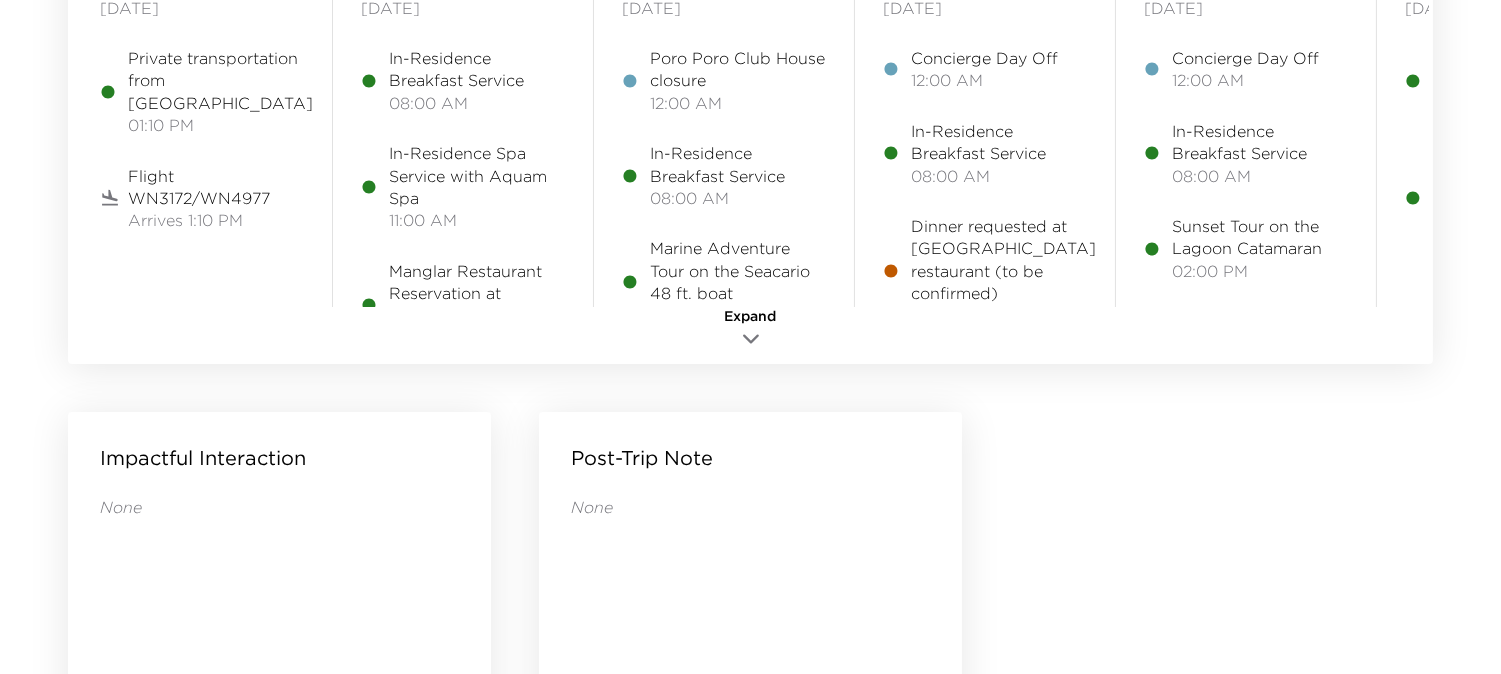 click 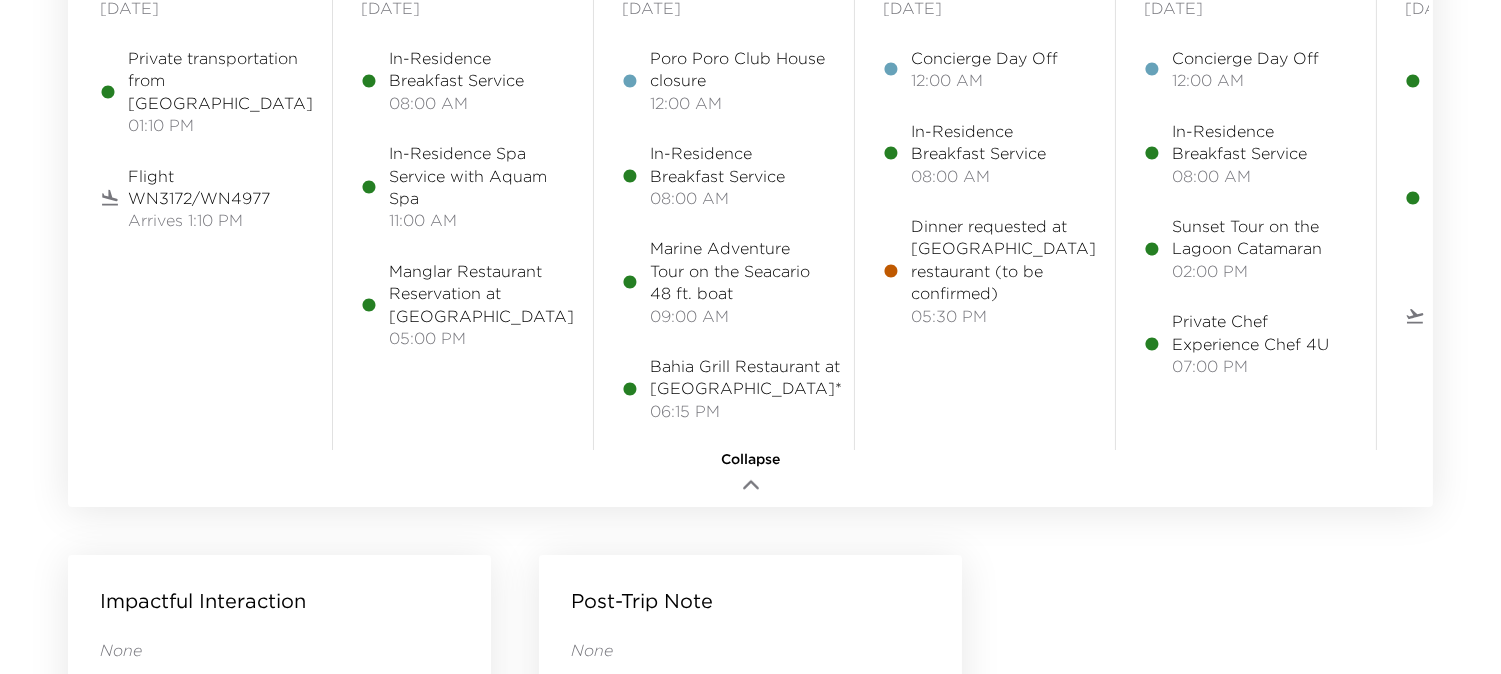 scroll, scrollTop: 1666, scrollLeft: 0, axis: vertical 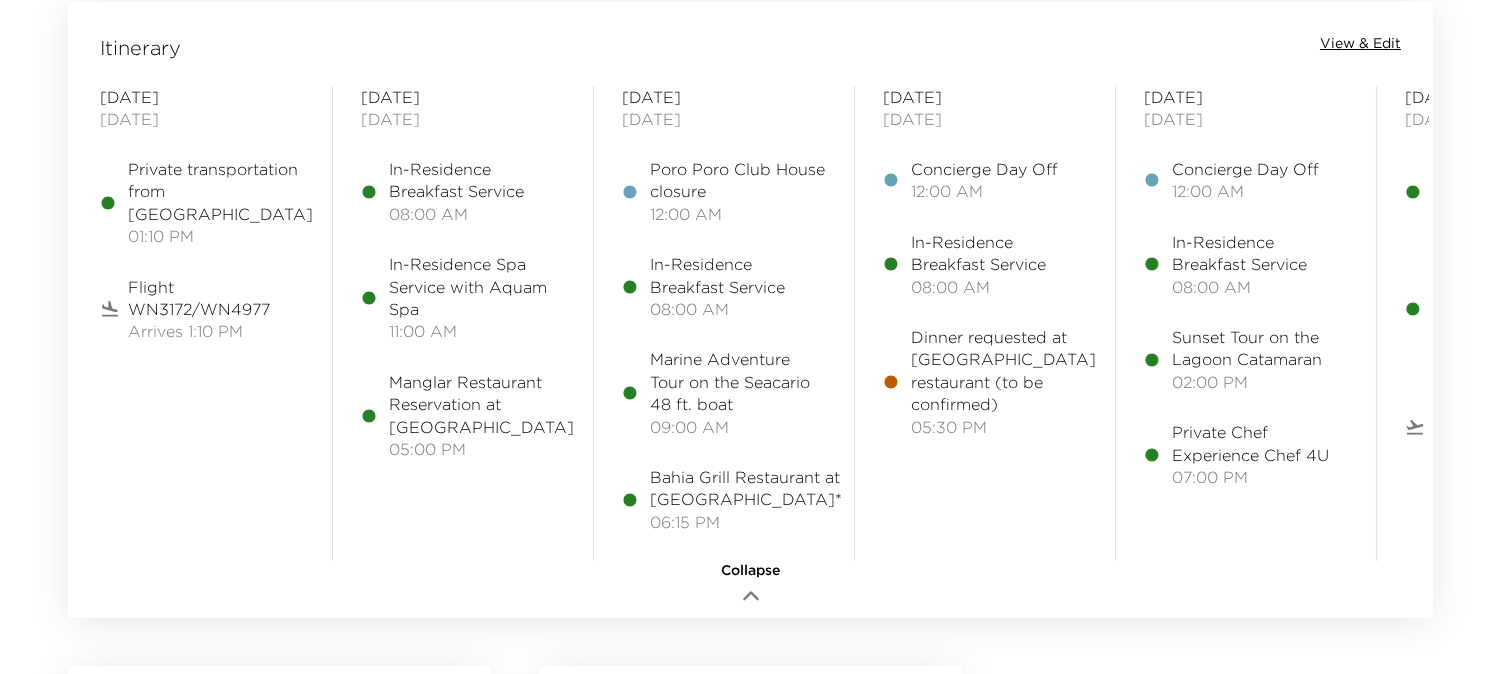 click on "View & Edit" at bounding box center [1360, 44] 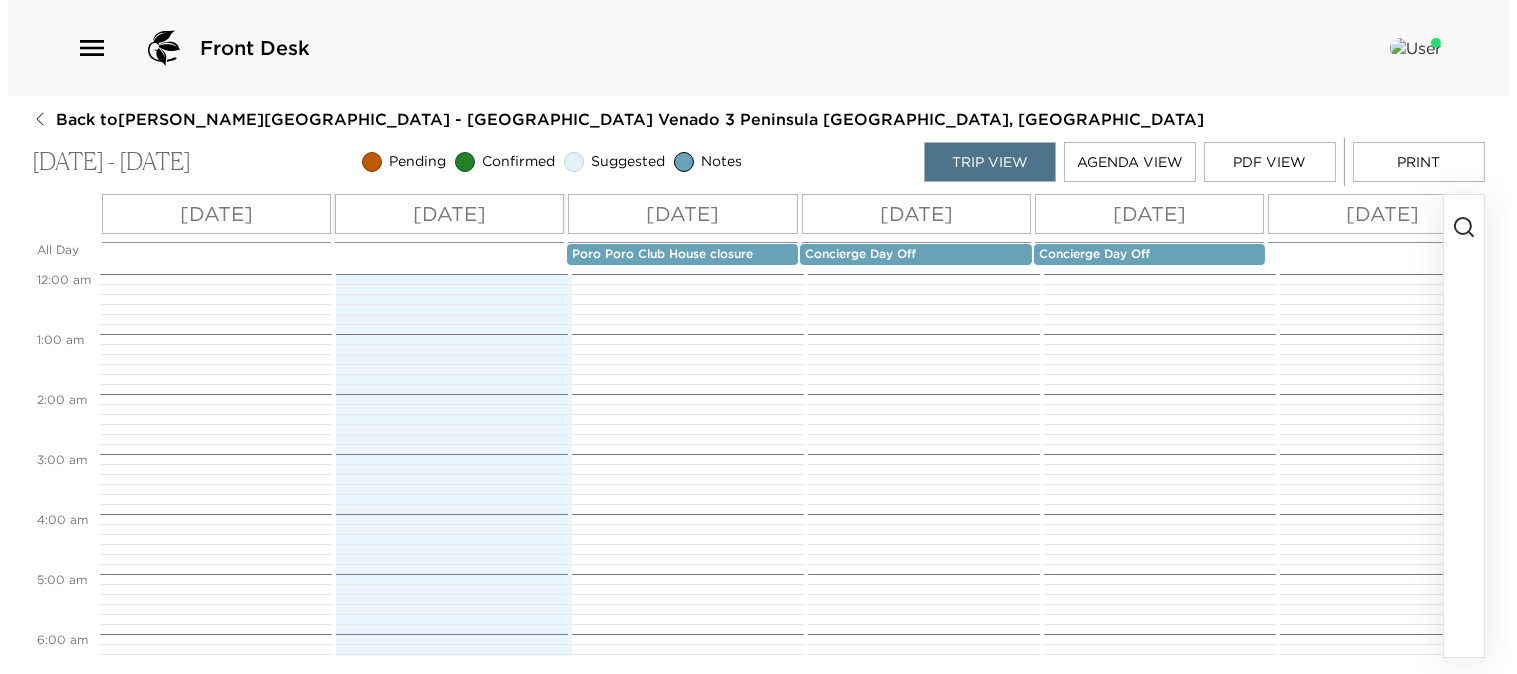 scroll, scrollTop: 0, scrollLeft: 0, axis: both 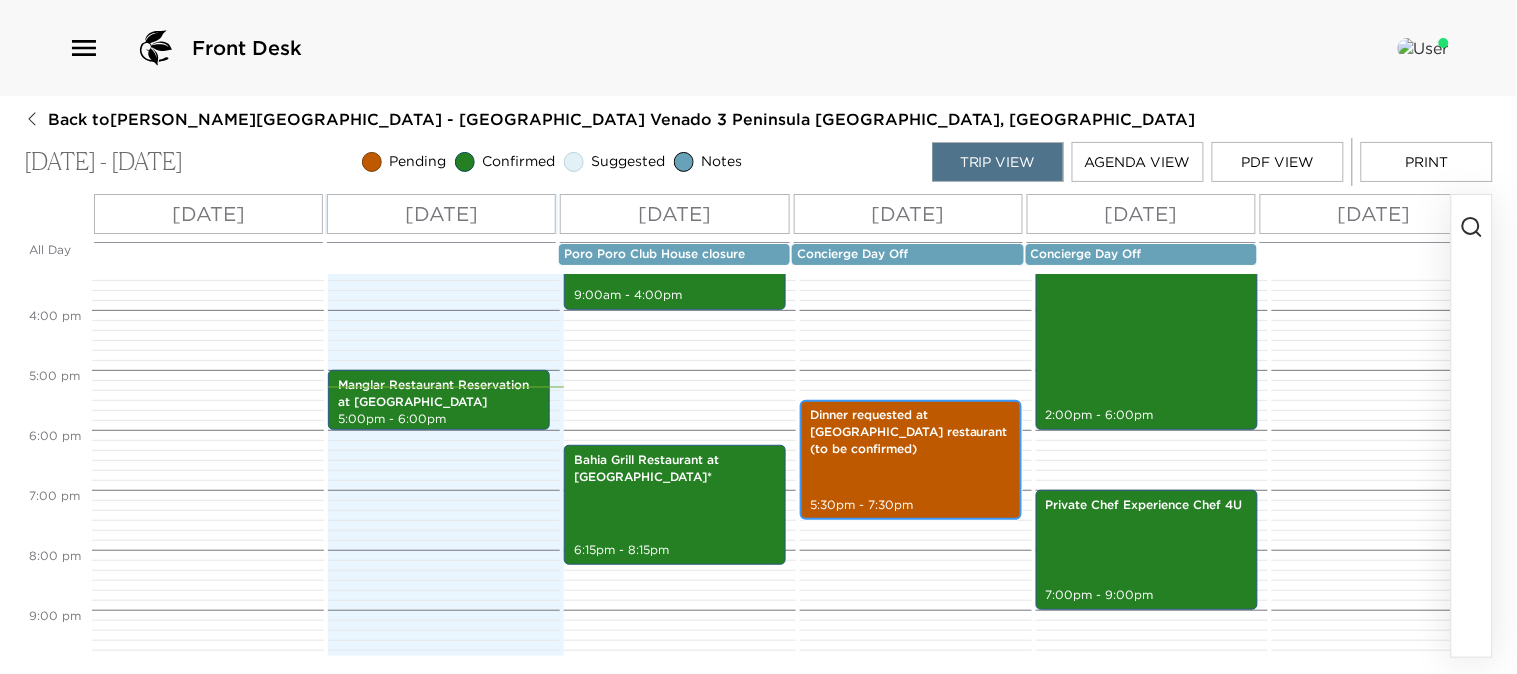 click on "Dinner requested at Rio Bhongo restaurant (to be confirmed) 5:30pm - 7:30pm" at bounding box center [911, 460] 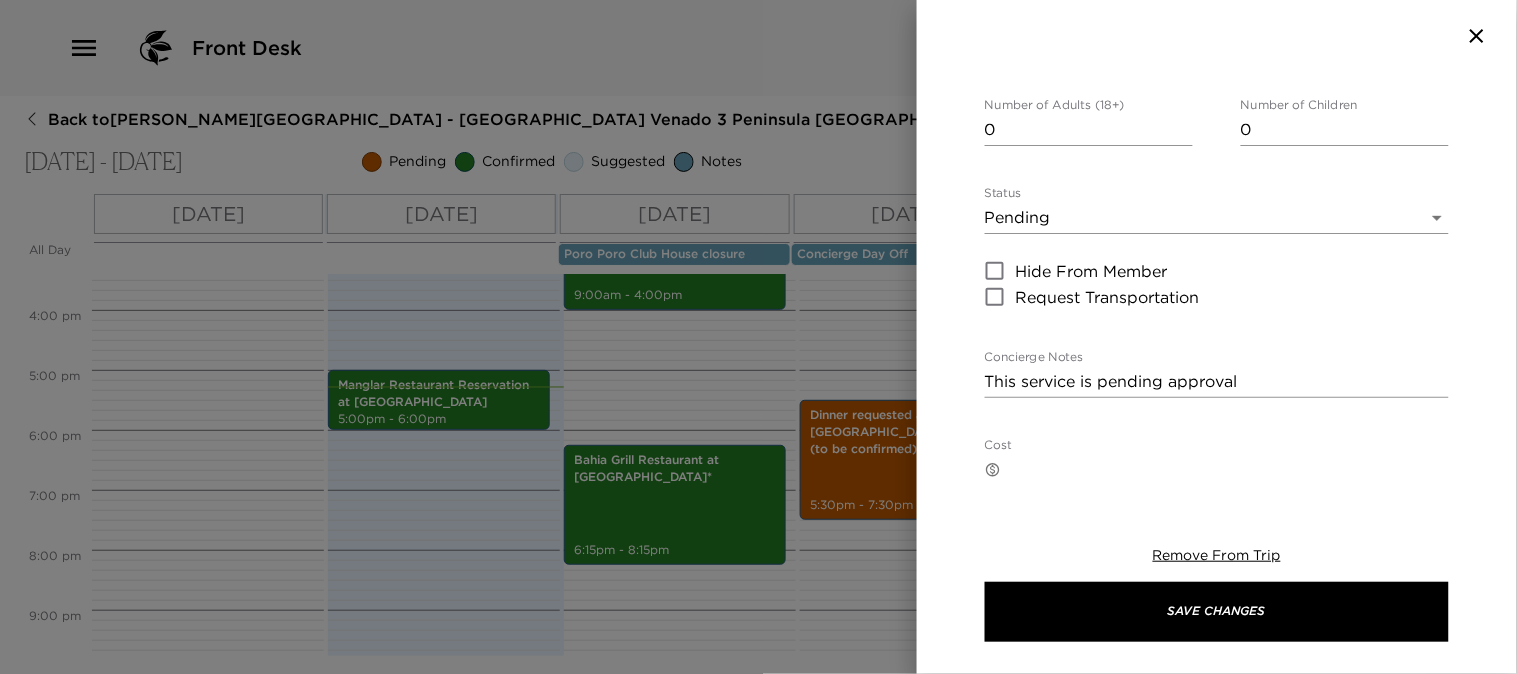 scroll, scrollTop: 0, scrollLeft: 0, axis: both 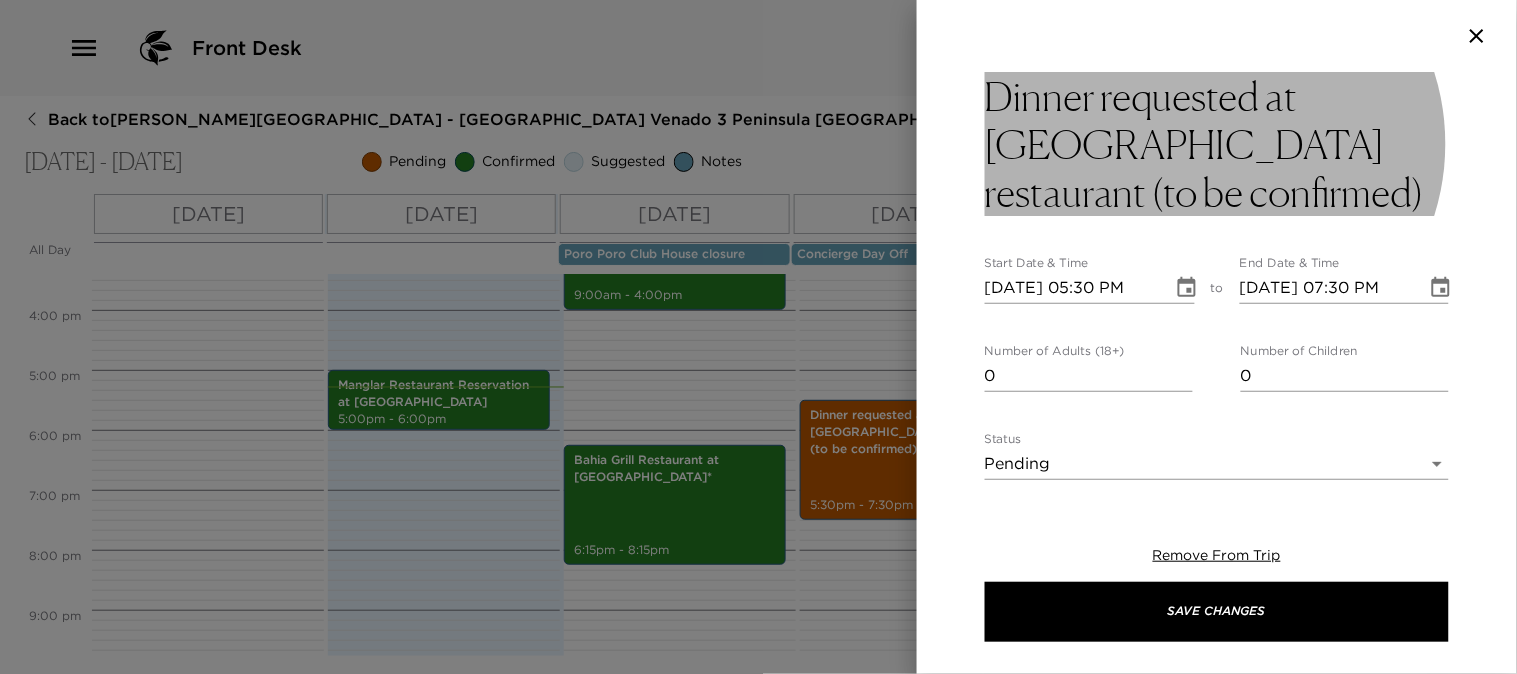 click on "Dinner requested at Rio Bhongo restaurant (to be confirmed)" at bounding box center (1217, 144) 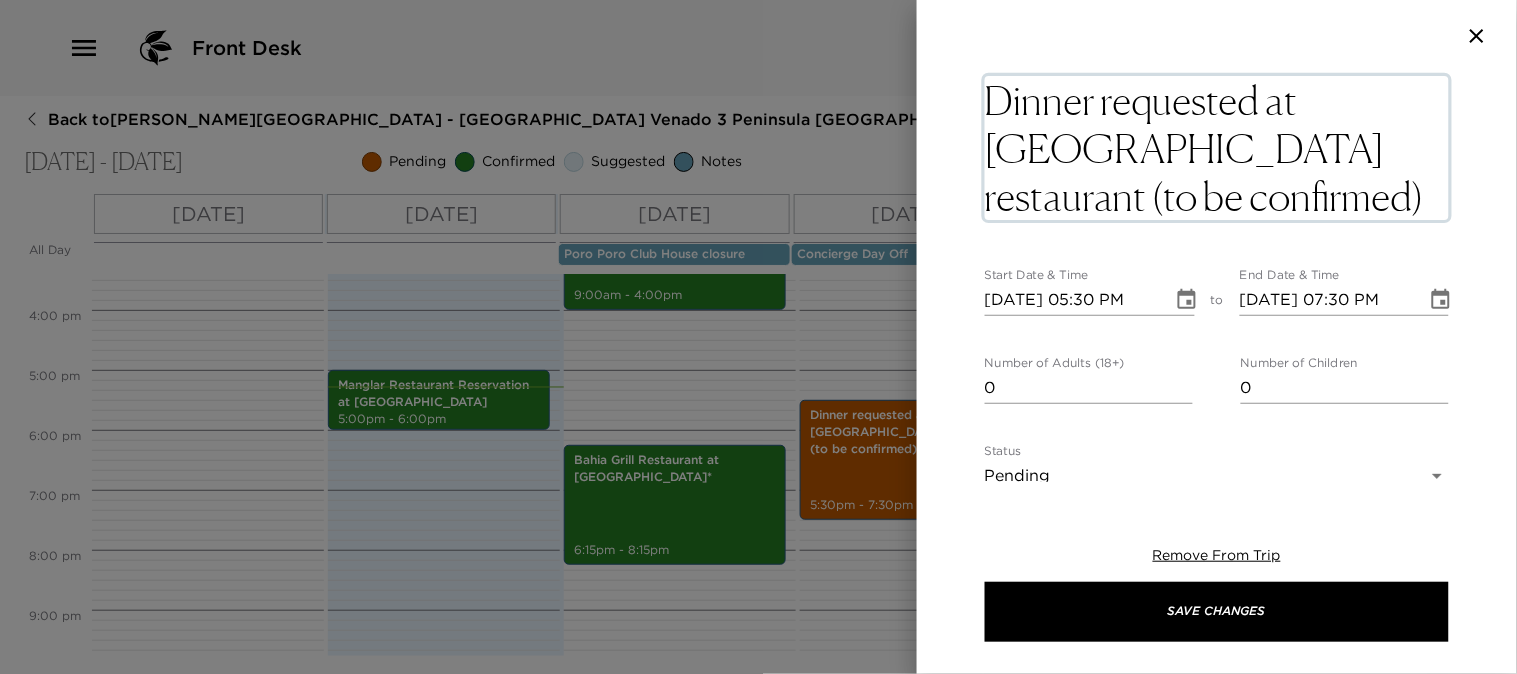 drag, startPoint x: 1283, startPoint y: 146, endPoint x: 1296, endPoint y: 187, distance: 43.011627 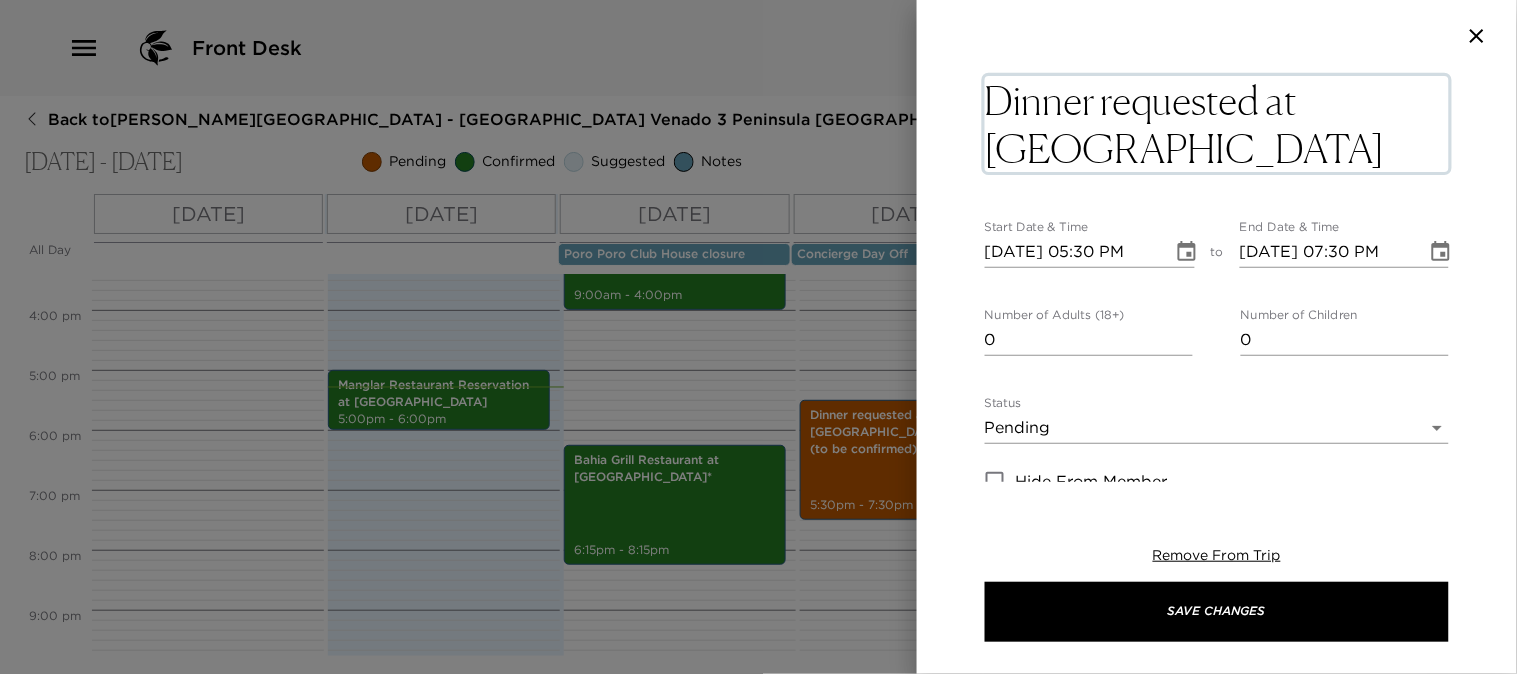 click on "0" at bounding box center (1089, 340) 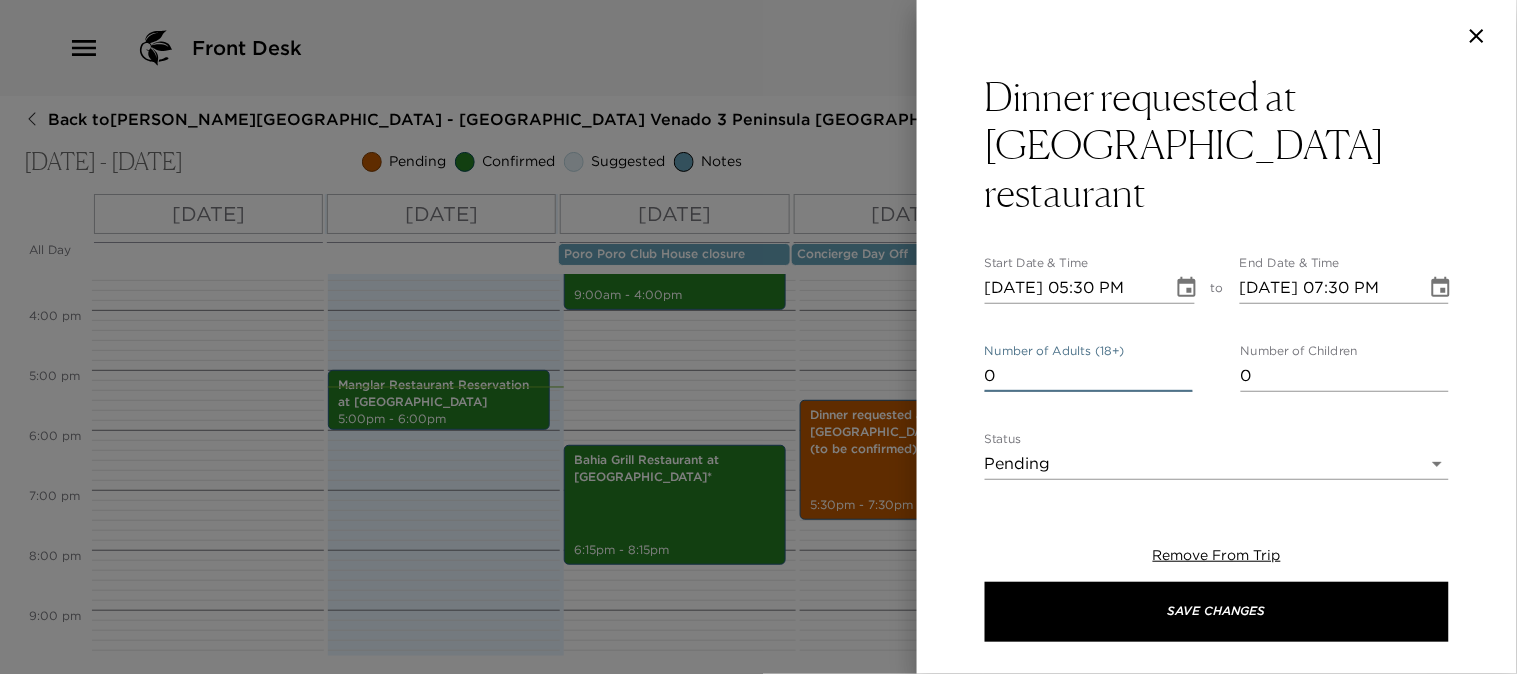 click on "0" at bounding box center [1089, 376] 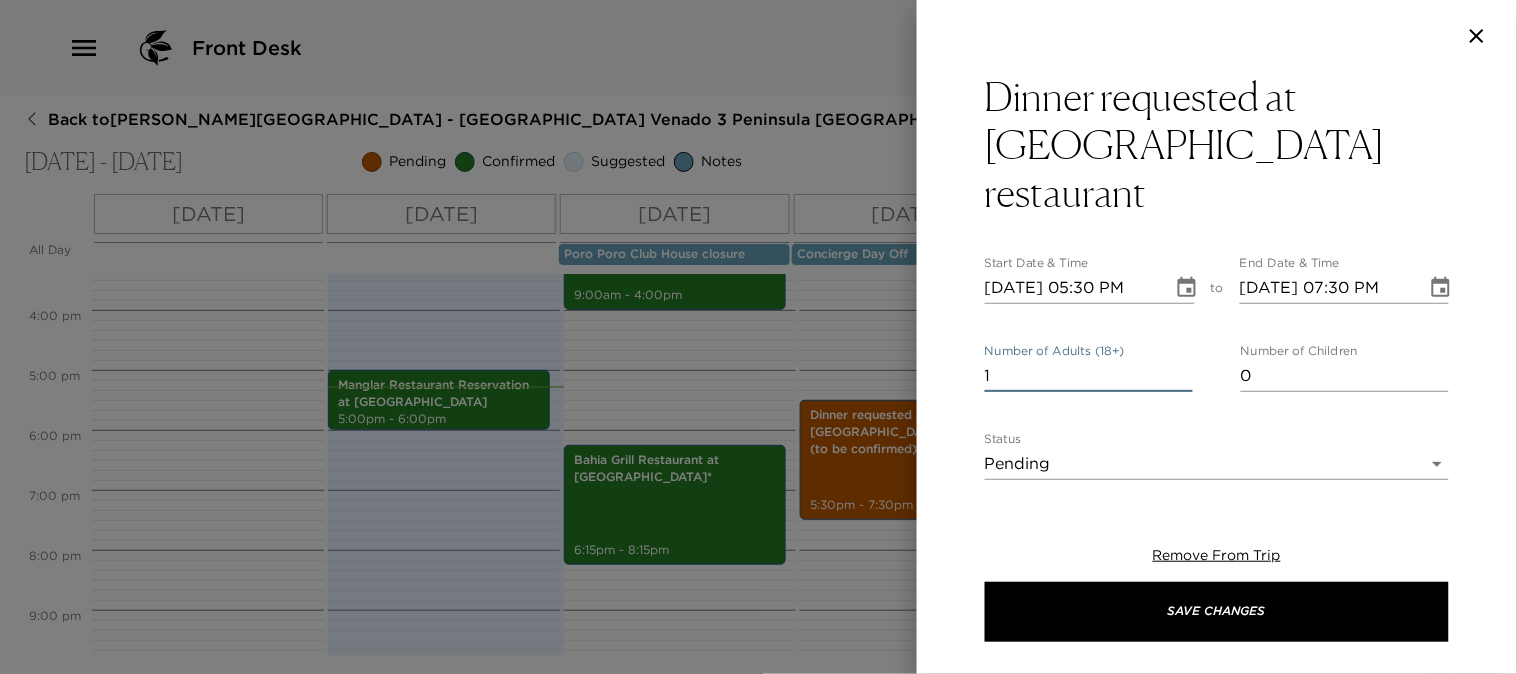click on "1" at bounding box center (1089, 376) 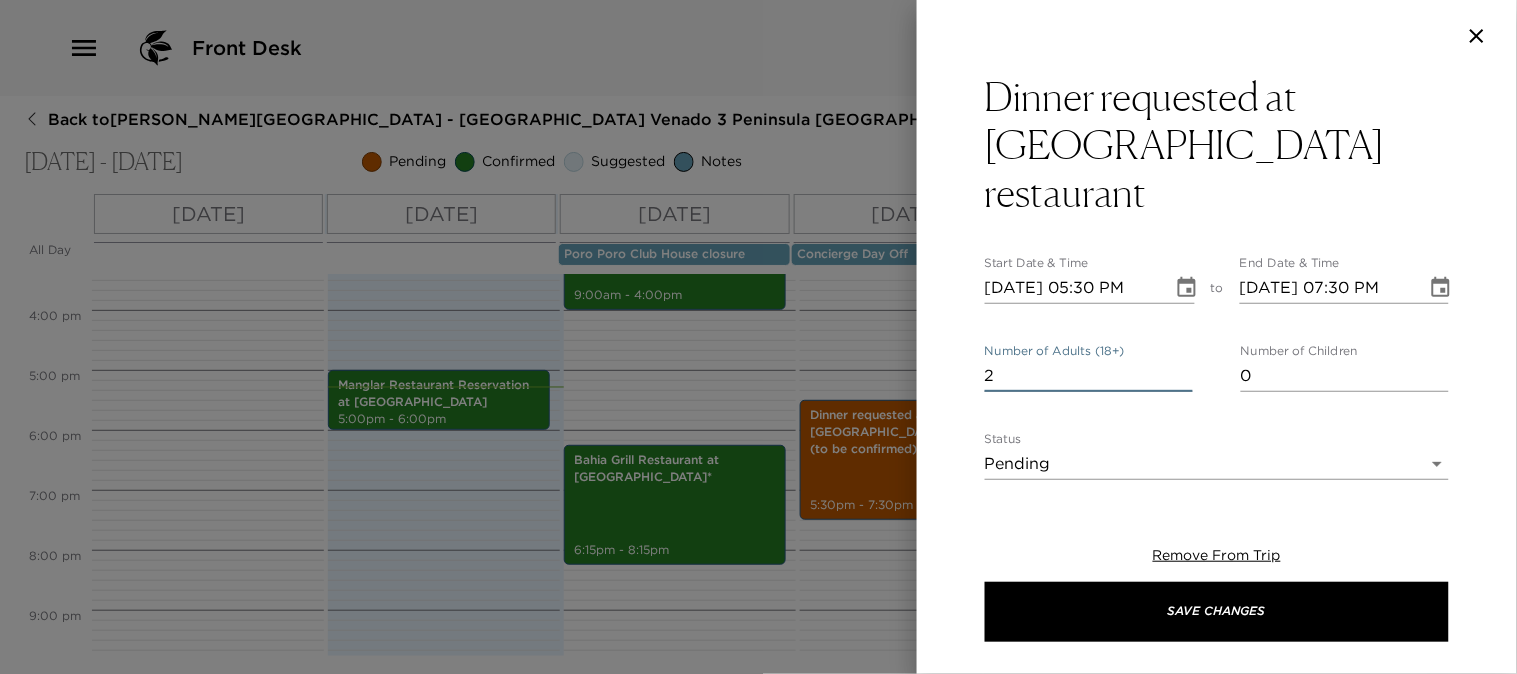 click on "2" at bounding box center [1089, 376] 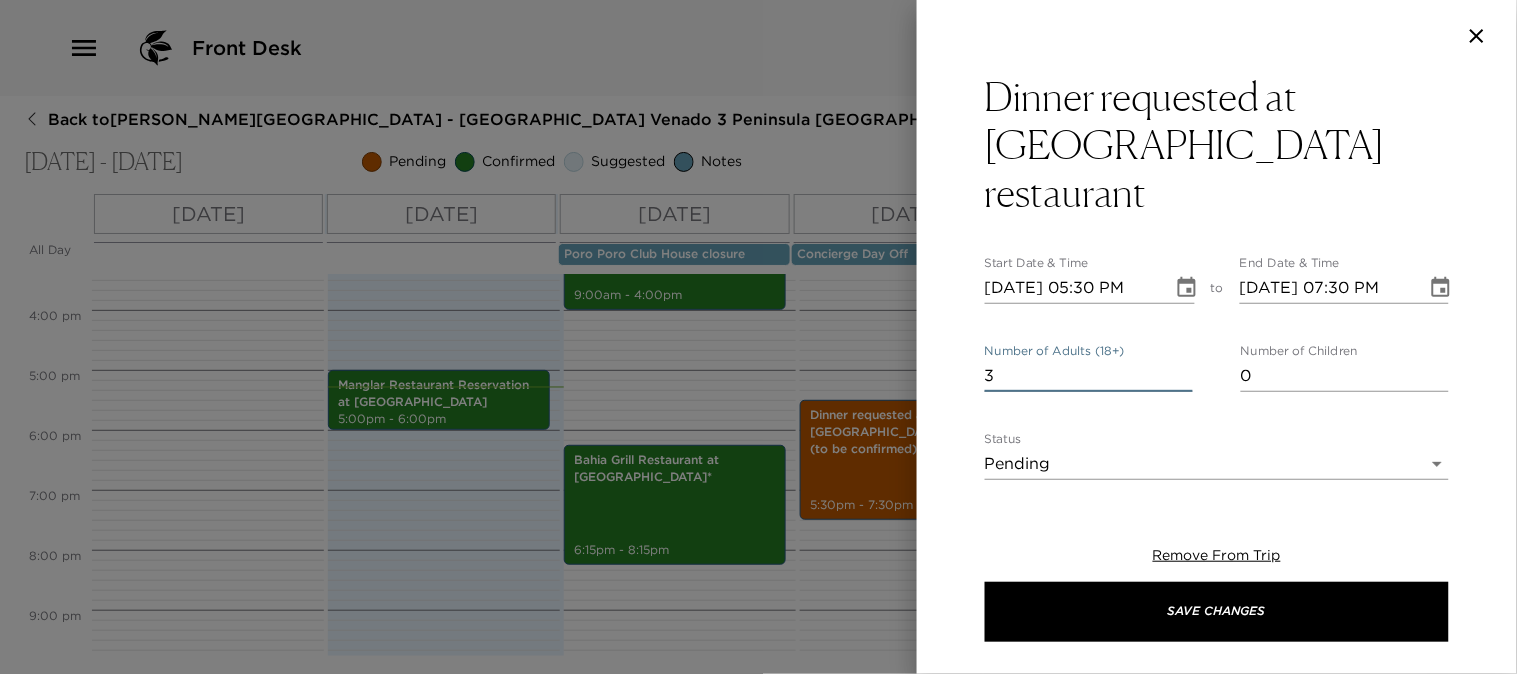 click on "3" at bounding box center [1089, 376] 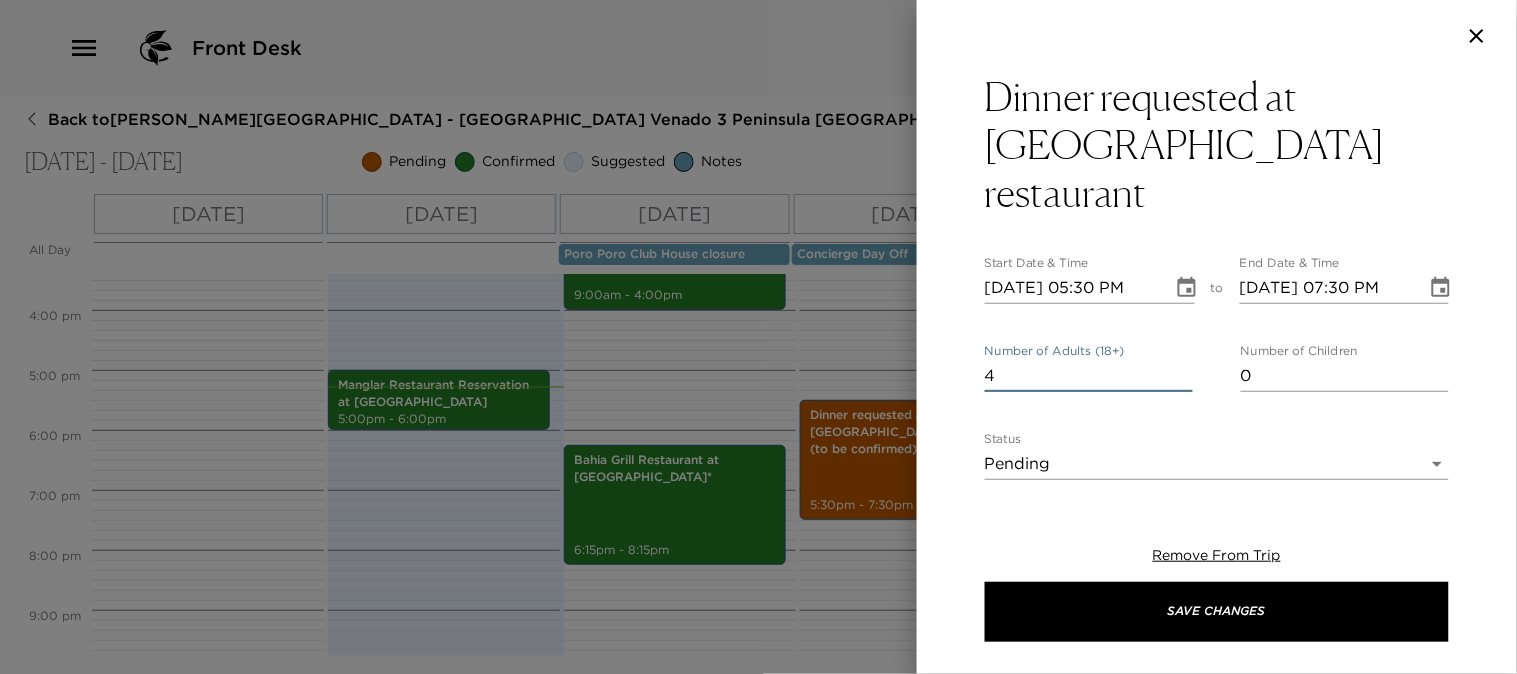 click on "4" at bounding box center (1089, 376) 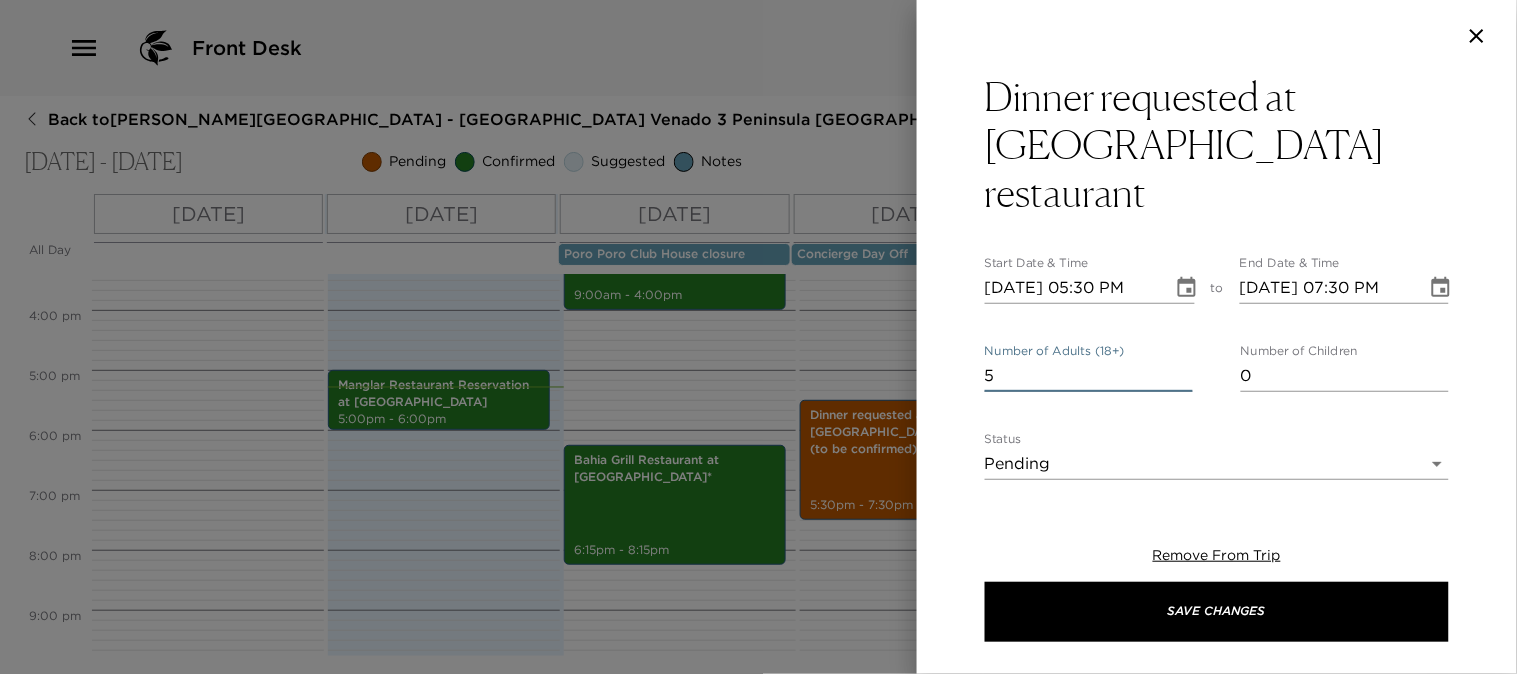 click on "5" at bounding box center [1089, 376] 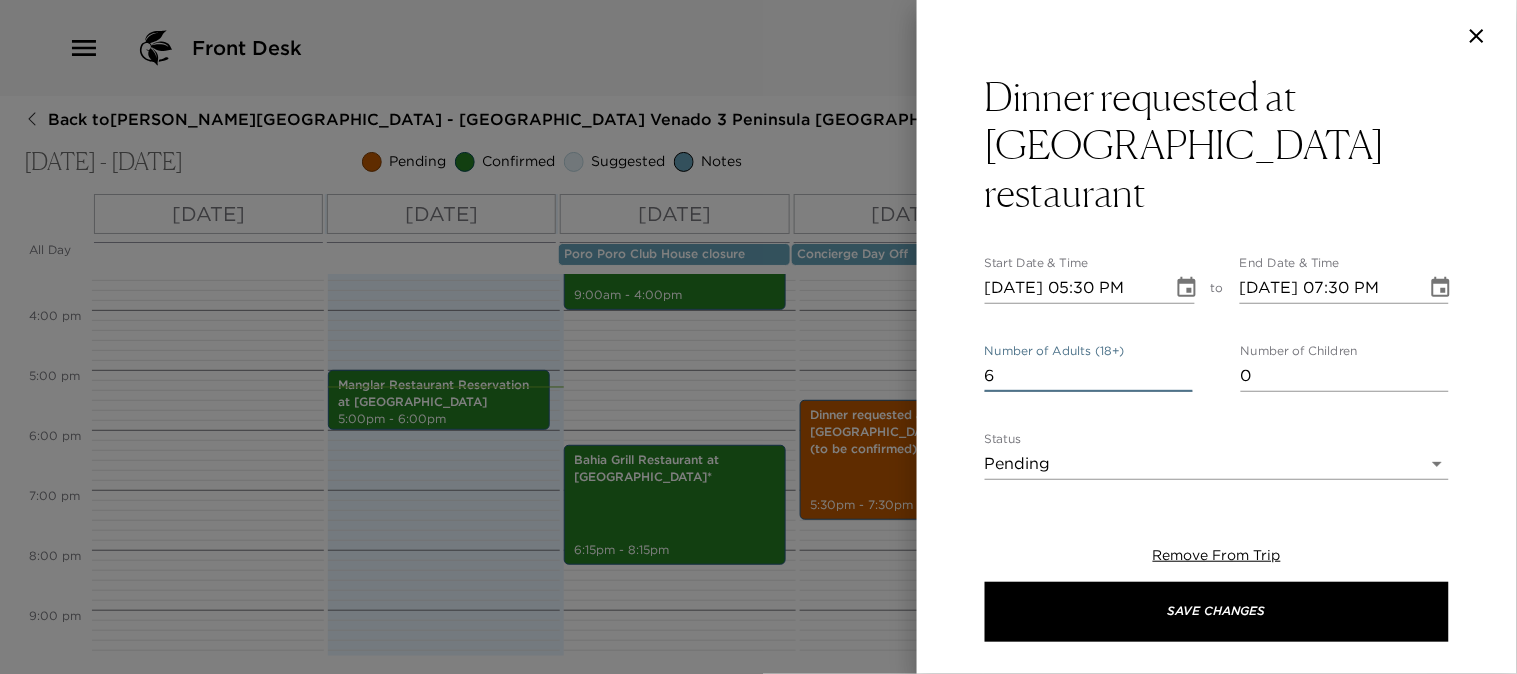 click on "6" at bounding box center (1089, 376) 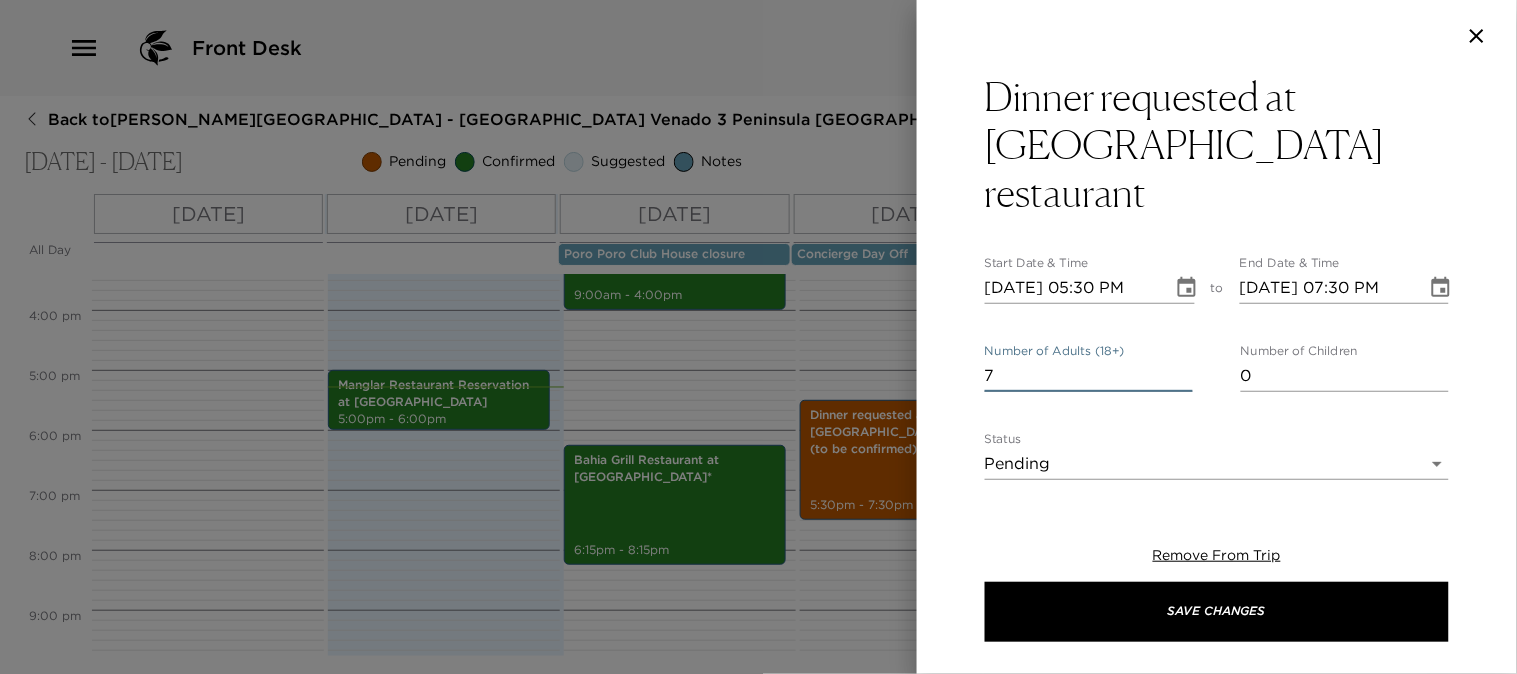 click on "7" at bounding box center (1089, 376) 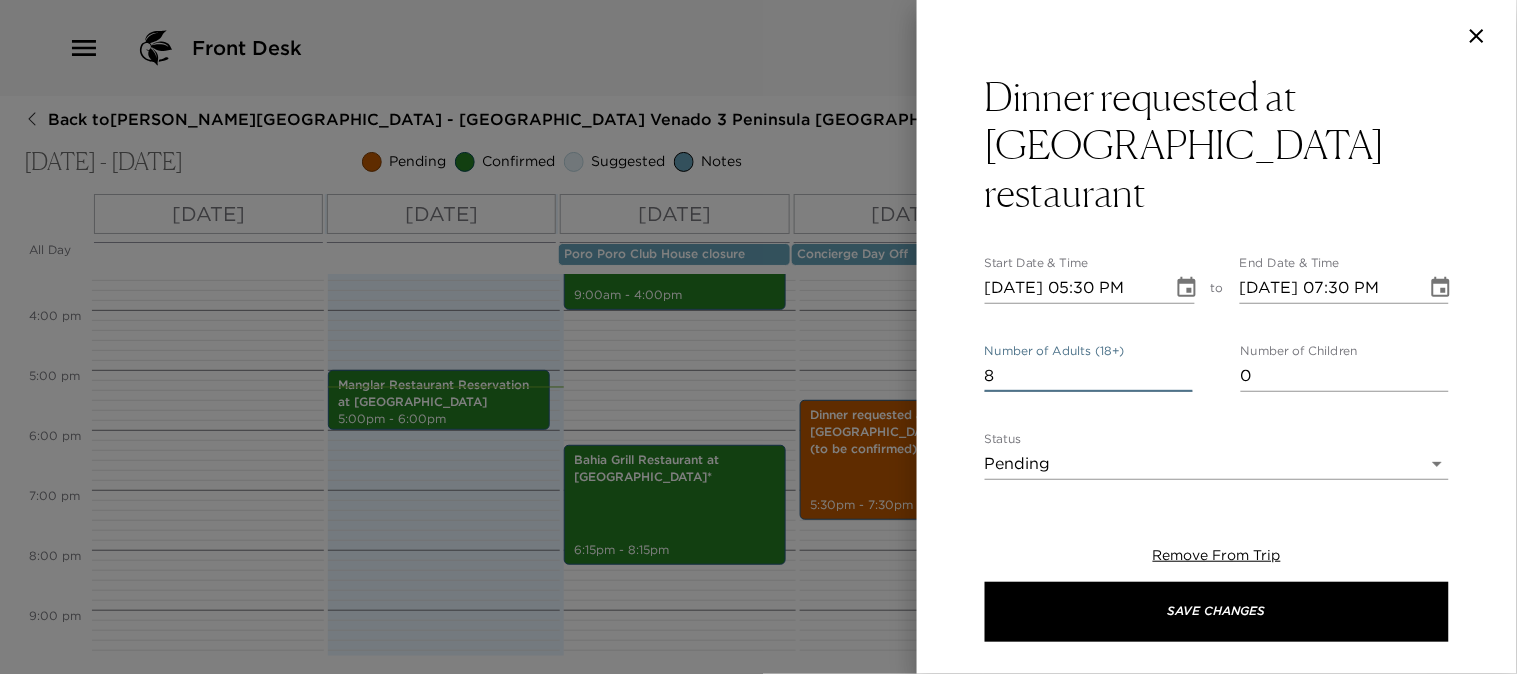 click on "8" at bounding box center [1089, 376] 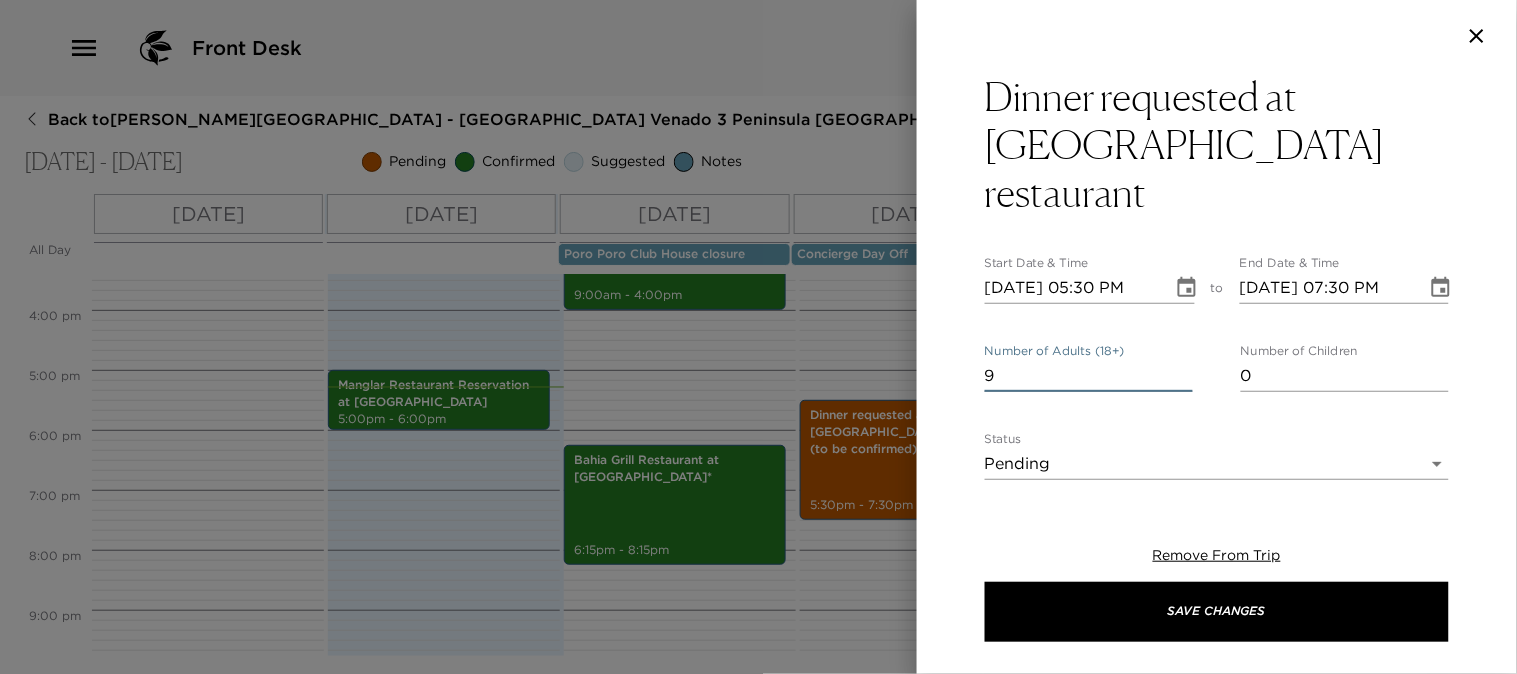 type on "9" 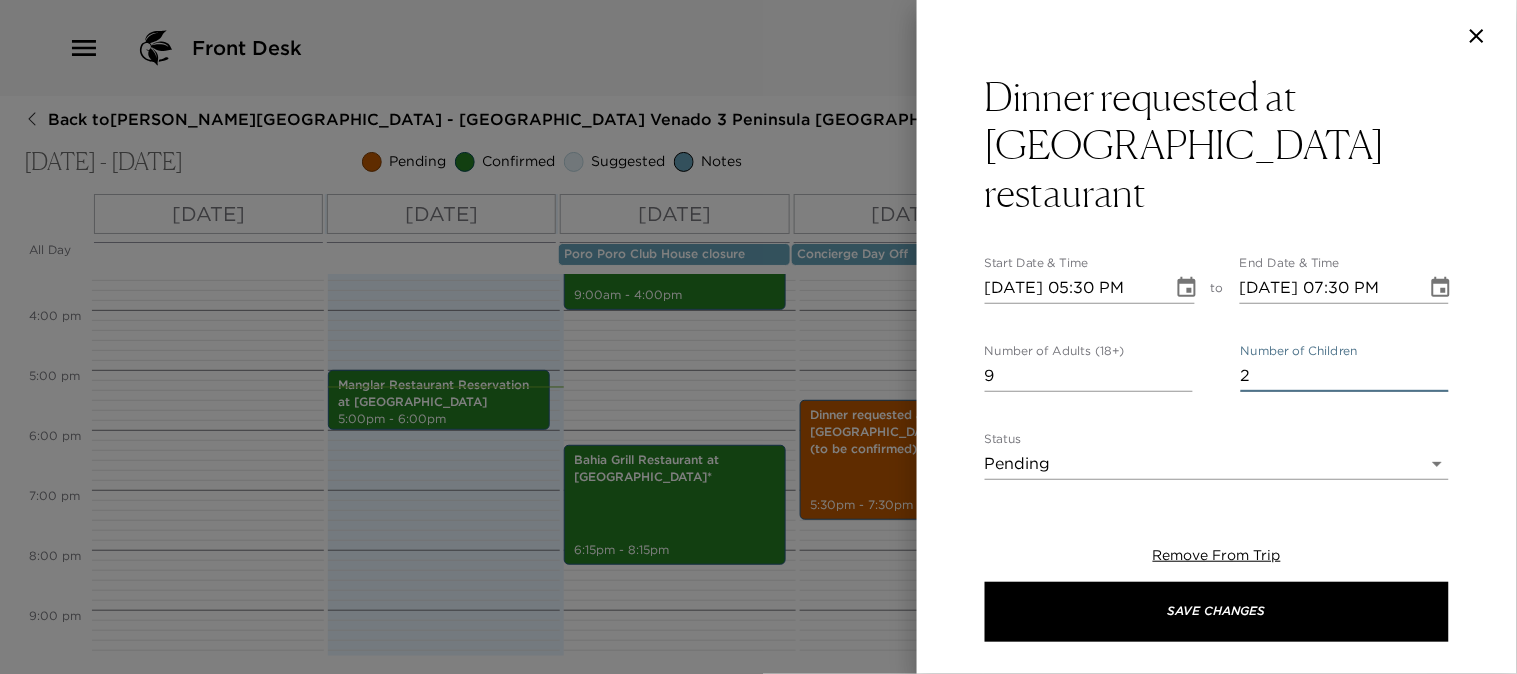 click on "2" at bounding box center [1345, 376] 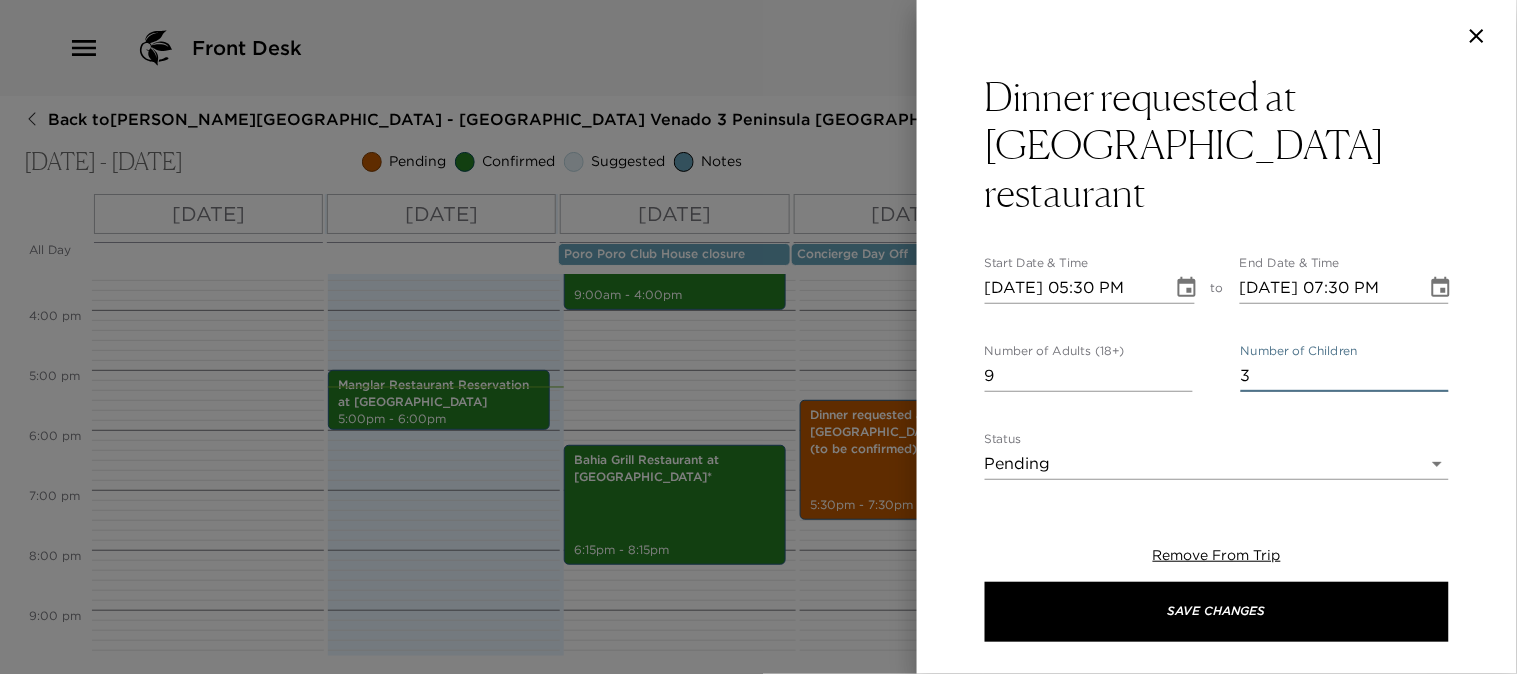 click on "3" at bounding box center [1345, 376] 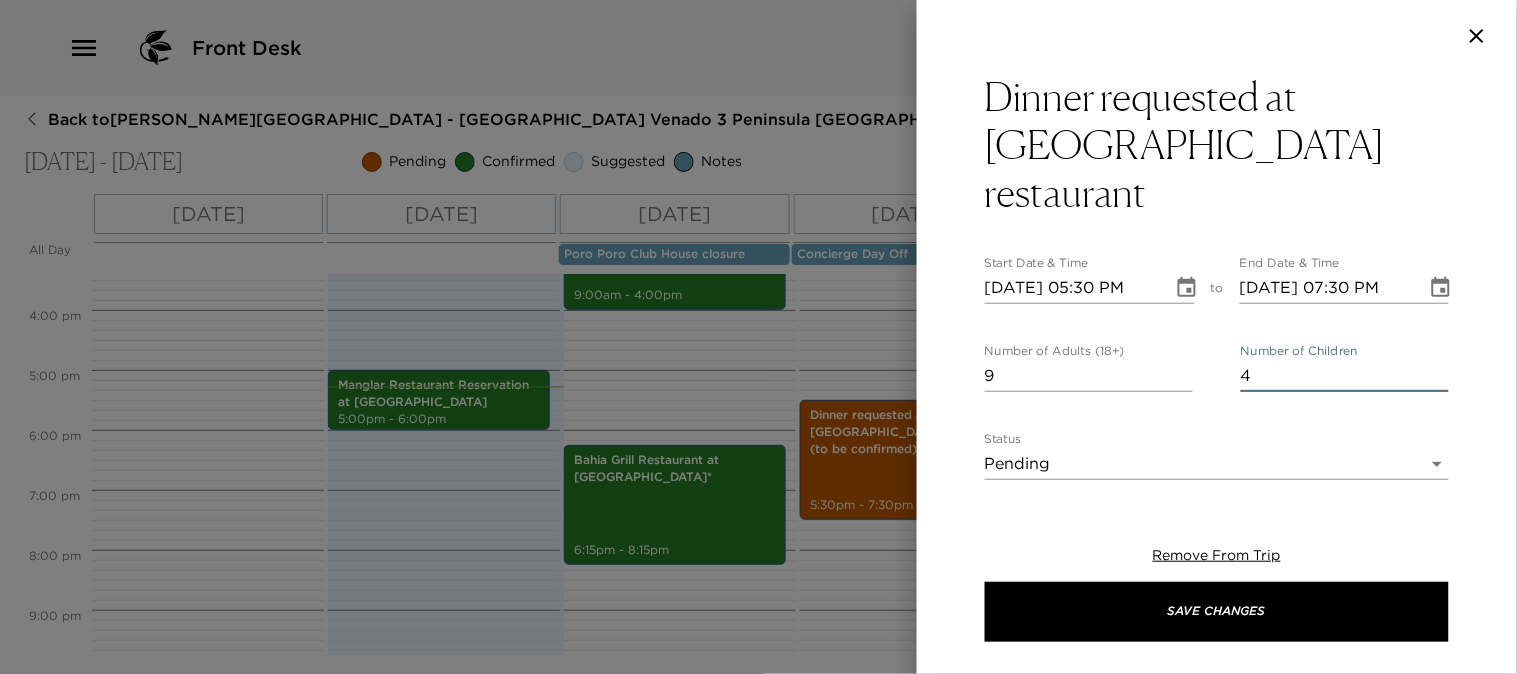 click on "4" at bounding box center [1345, 376] 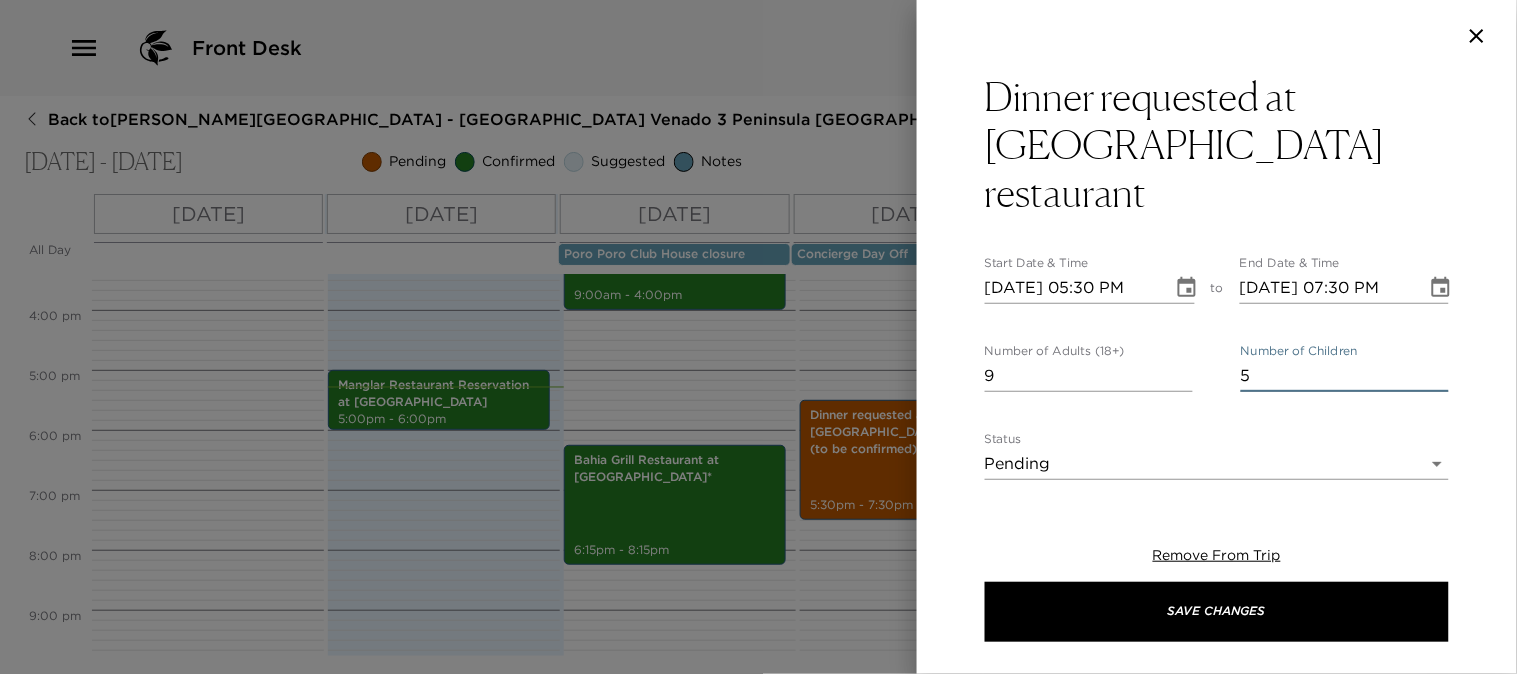 click on "5" at bounding box center (1345, 376) 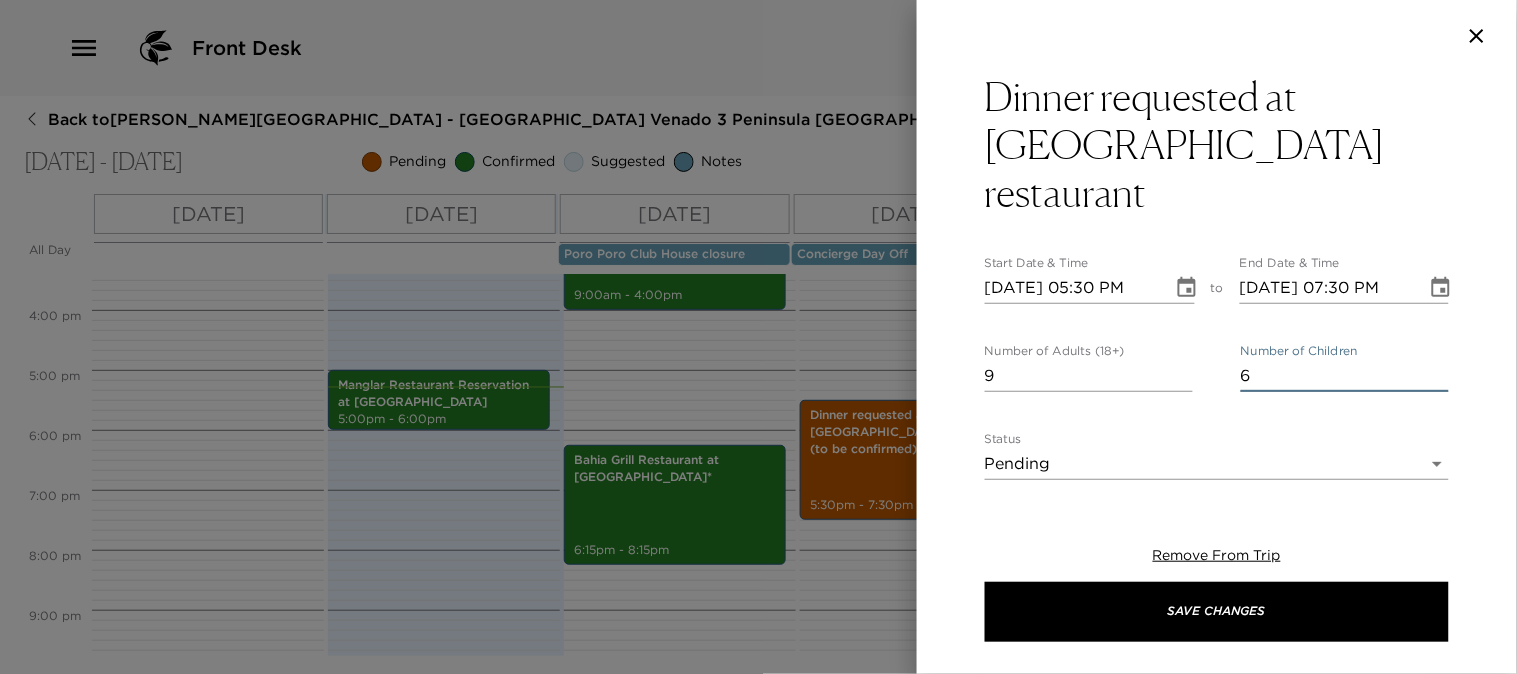click on "6" at bounding box center [1345, 376] 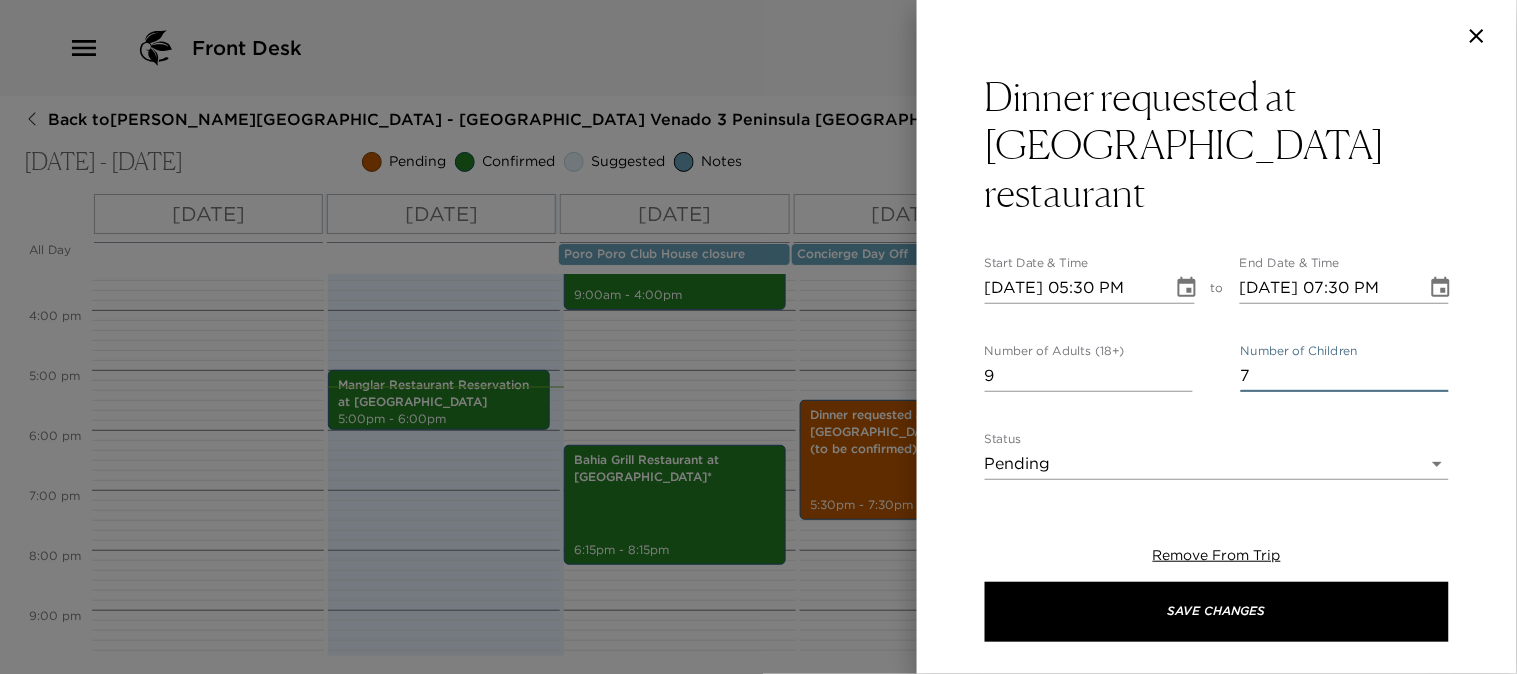 click on "7" at bounding box center (1345, 376) 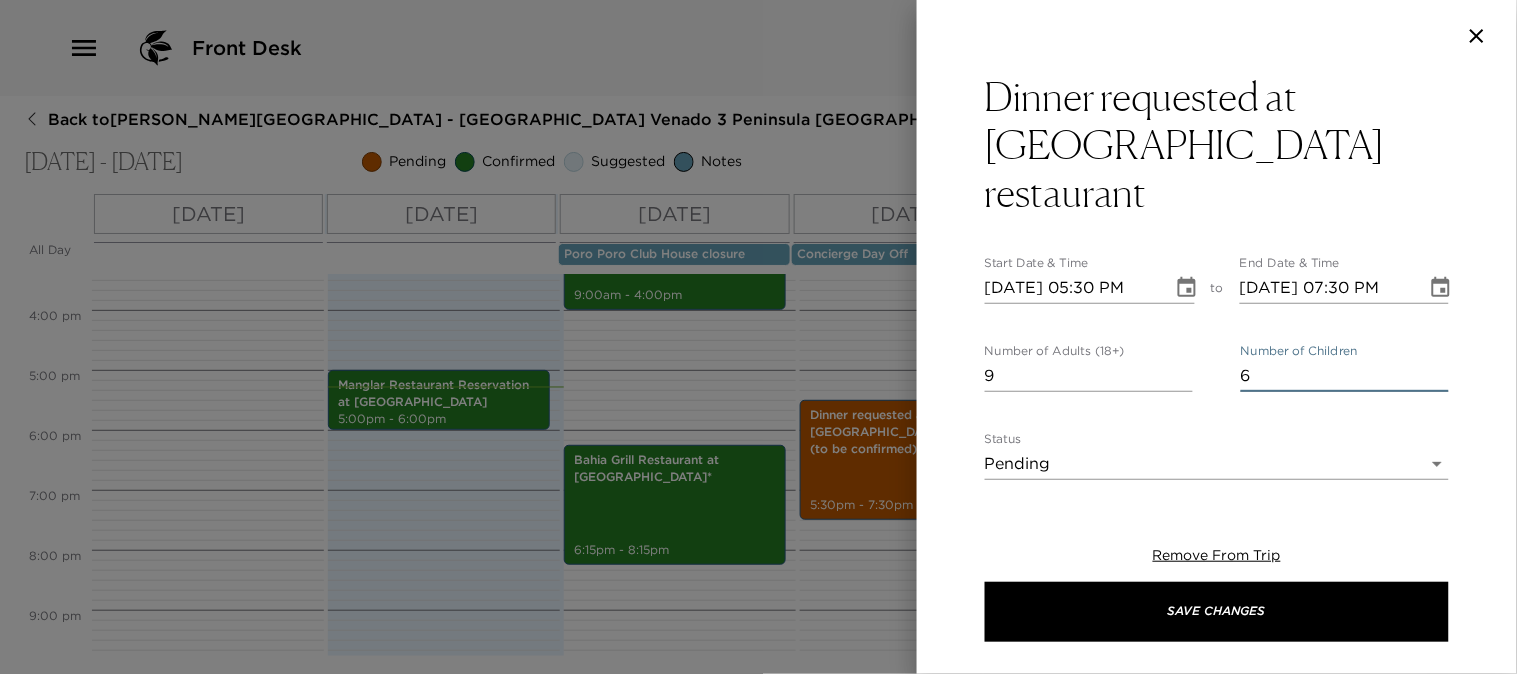 type on "6" 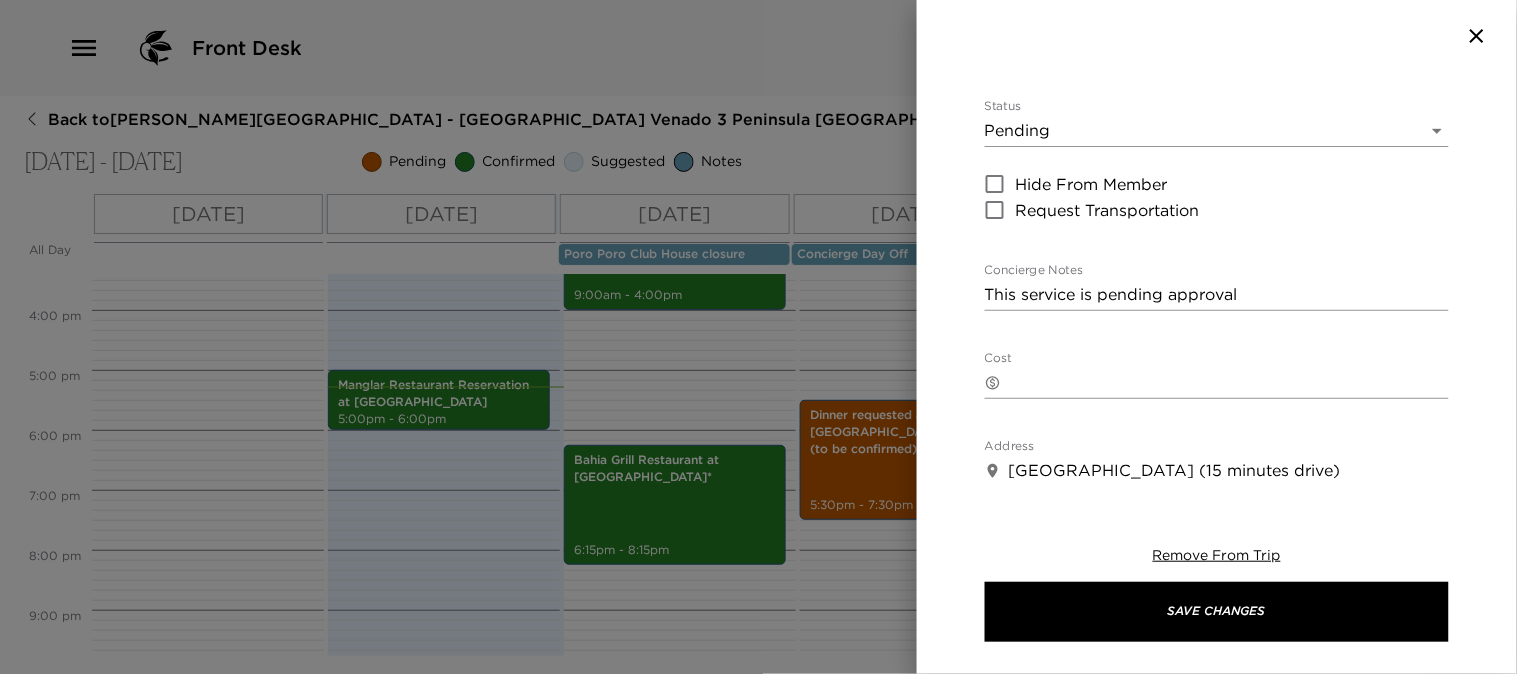 scroll, scrollTop: 222, scrollLeft: 0, axis: vertical 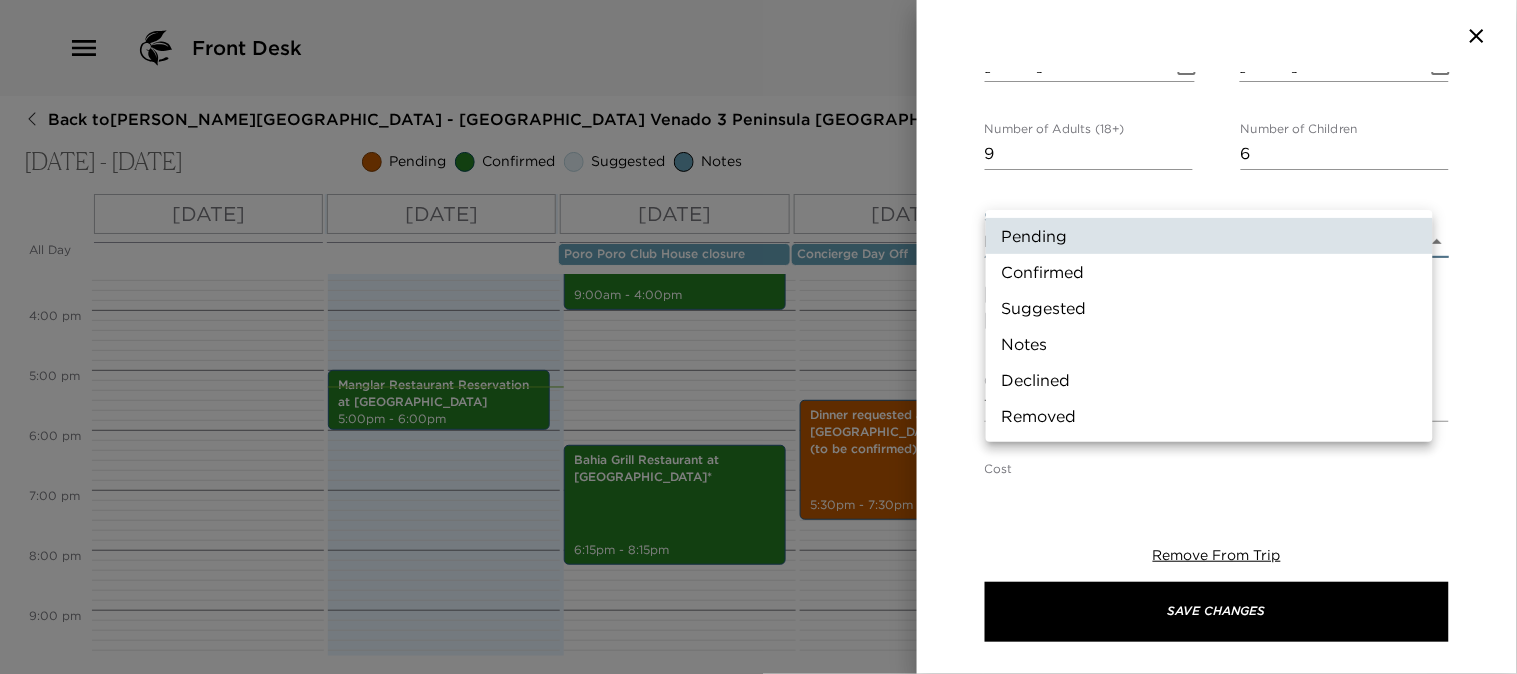 click on "Front Desk Back to  Trent Hancock Reservation - Poro Poro Beach Club Venado 3 Peninsula Papagayo, Costa Rica Jul 08 - Jul 13, 2025 Pending Confirmed Suggested Notes Trip View Agenda View PDF View Print All Day Tue 07/08 Wed 07/09 Thu 07/10 Fri 07/11 Sat 07/12 Sun 07/13   Poro Poro Club House closure Concierge Day Off Concierge Day Off 12:00 AM 1:00 AM 2:00 AM 3:00 AM 4:00 AM 5:00 AM 6:00 AM 7:00 AM 8:00 AM 9:00 AM 10:00 AM 11:00 AM 12:00 PM 1:00 PM 2:00 PM 3:00 PM 4:00 PM 5:00 PM 6:00 PM 7:00 PM 8:00 PM 9:00 PM 10:00 PM 11:00 PM Private transportation from Liberia airport 1:10pm - 2:10pm Flight WN3172/WN4977 Arrival 1:10 PM, Daniel Oduber Quiros Airport In-Residence Breakfast Service 8:00am - 9:00am In-Residence Spa Service with Aquam Spa 11:00am - 1:00pm Manglar Restaurant Reservation at Prieta Beach Club 5:00pm - 6:00pm In-Residence Breakfast Service 8:00am - 9:00am Marine Adventure Tour on the Seacario 48 ft. boat 9:00am - 4:00pm Bahia Grill Restaurant at Four Seasons Resort* 6:15pm - 8:15pm to 9 6 Status" at bounding box center [758, 337] 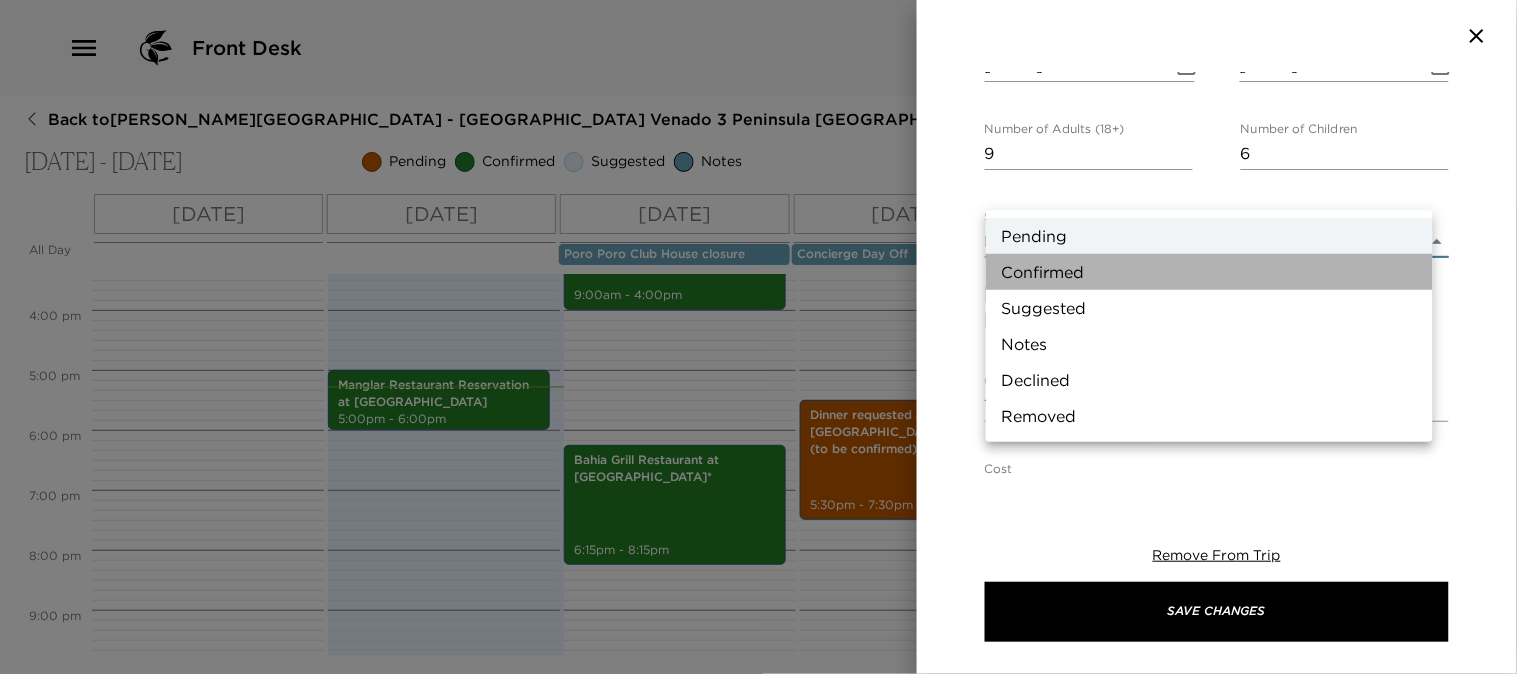 click on "Confirmed" at bounding box center [1209, 272] 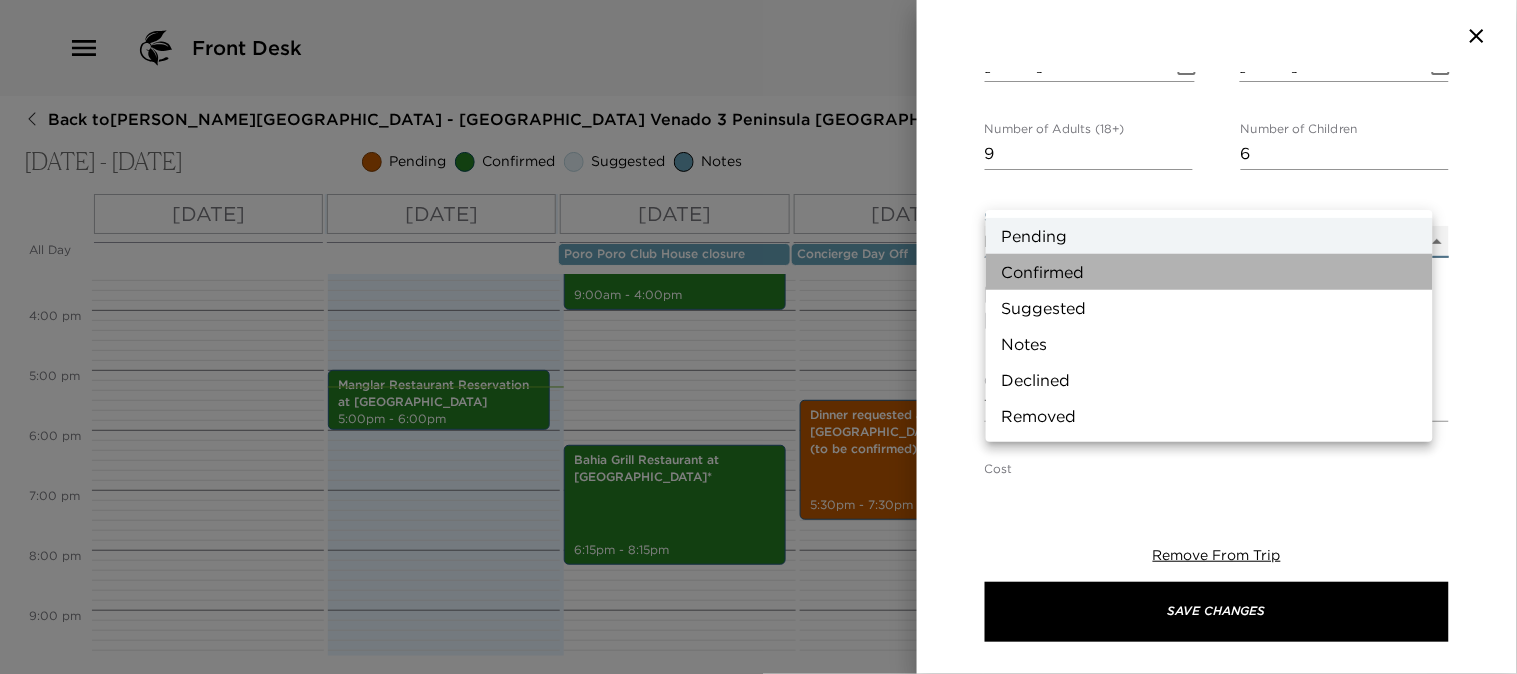 type on "Confirmed" 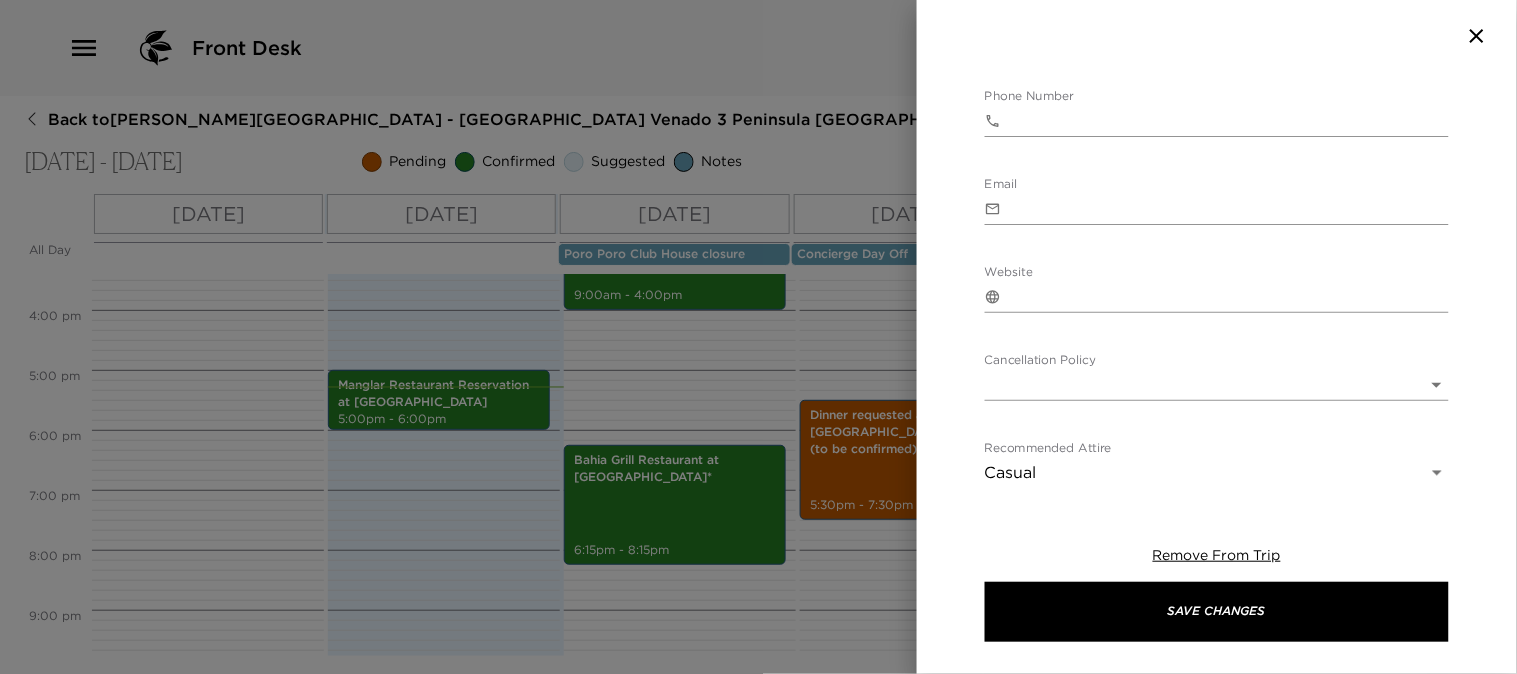 scroll, scrollTop: 840, scrollLeft: 0, axis: vertical 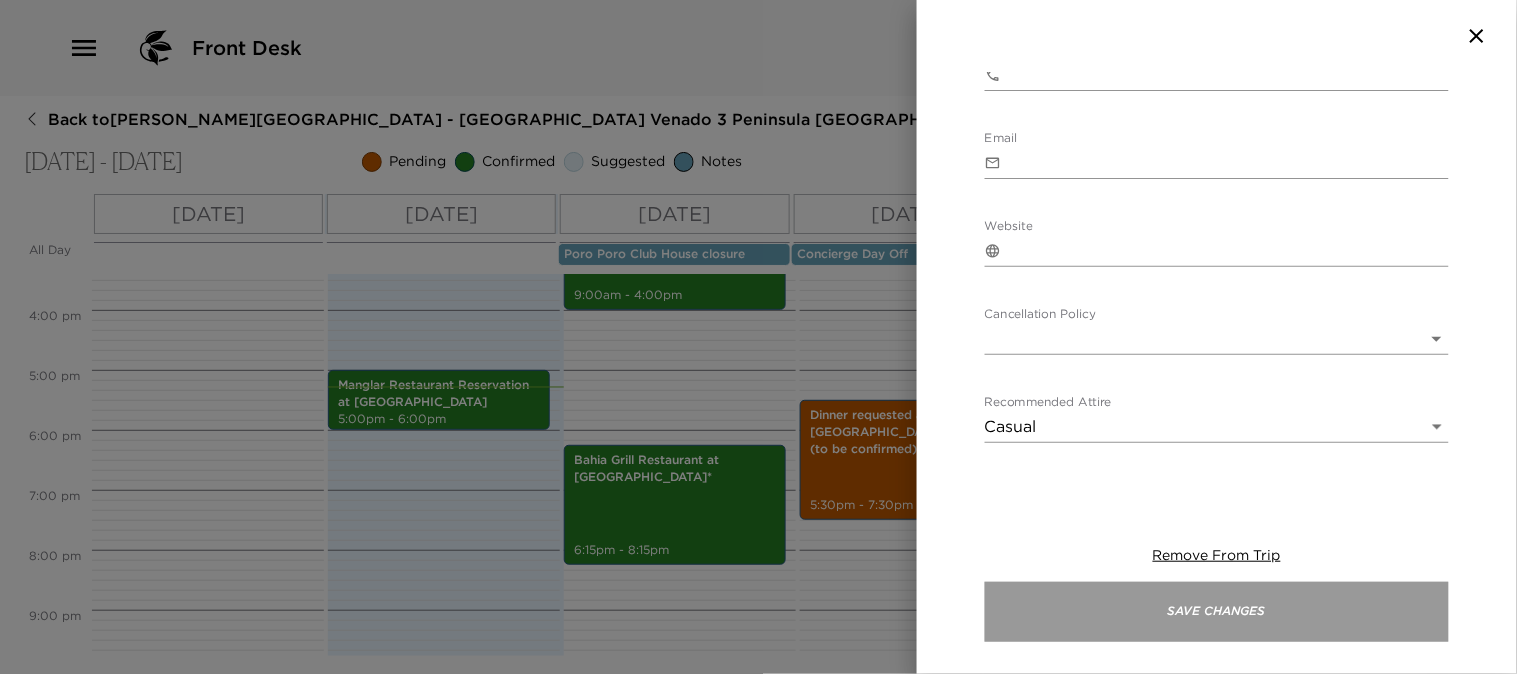 click on "Save Changes" at bounding box center [1217, 612] 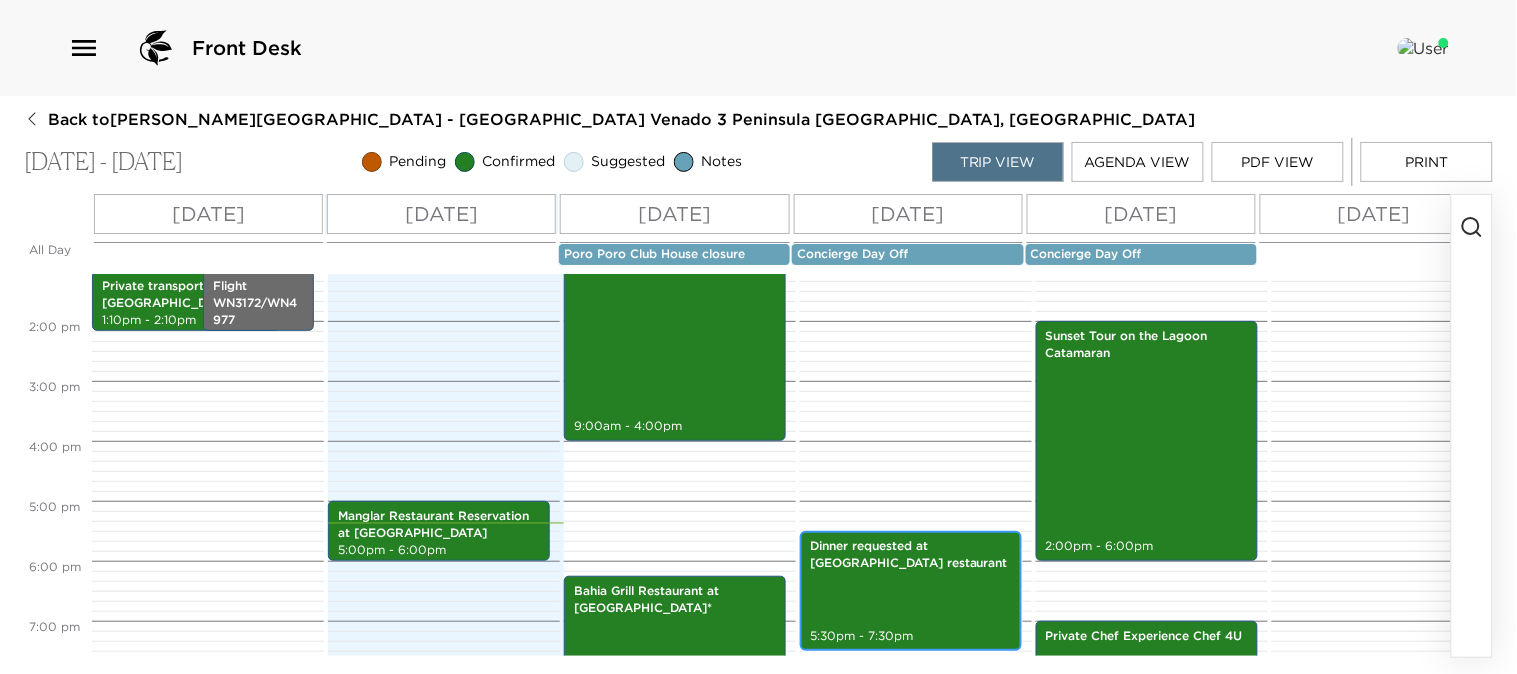 scroll, scrollTop: 666, scrollLeft: 0, axis: vertical 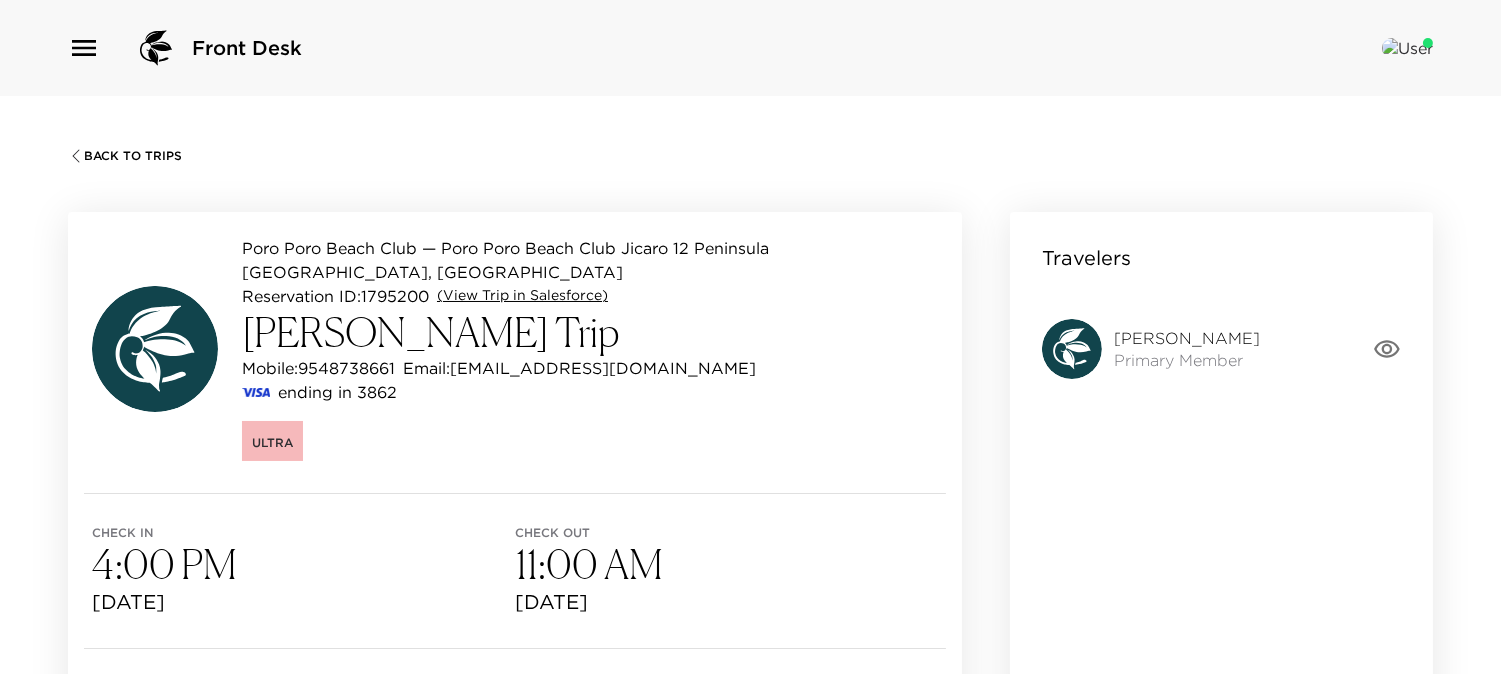 click on "(View Trip in Salesforce)" at bounding box center (522, 296) 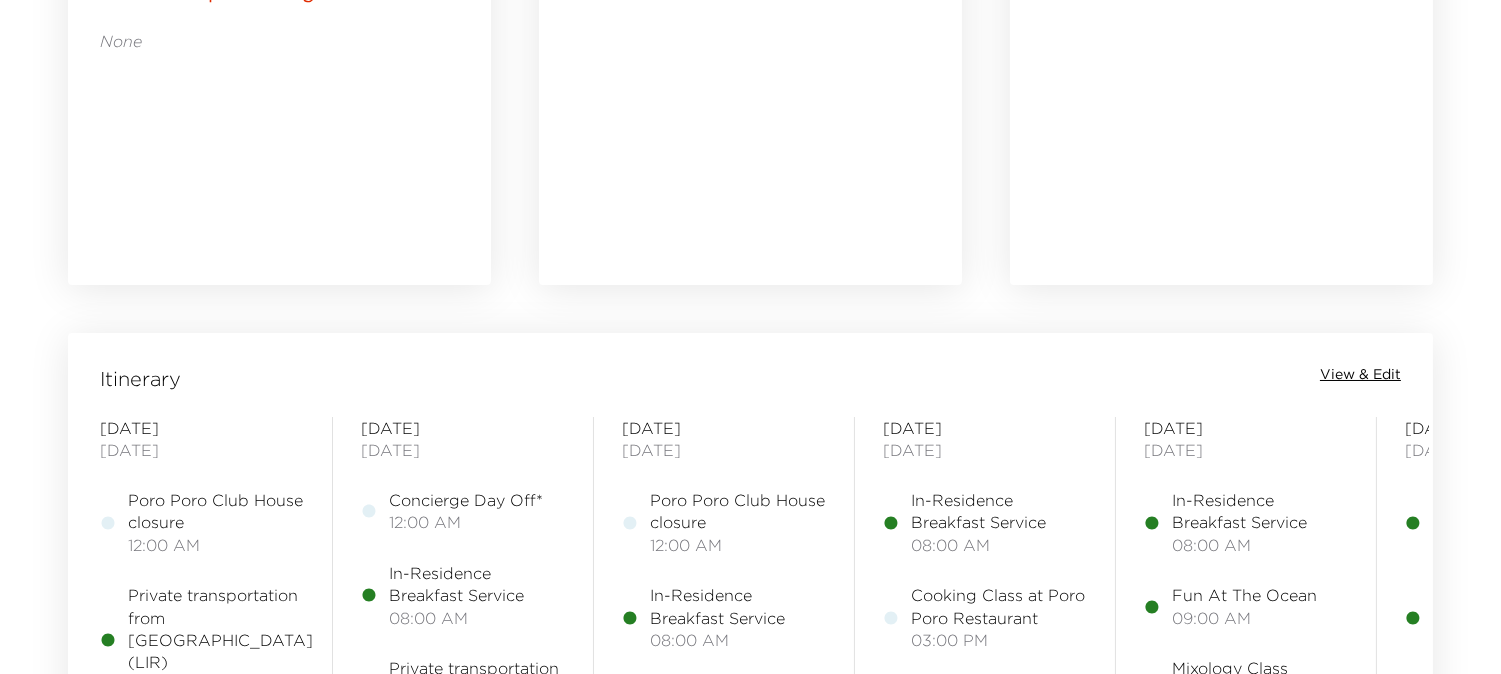 scroll, scrollTop: 1777, scrollLeft: 0, axis: vertical 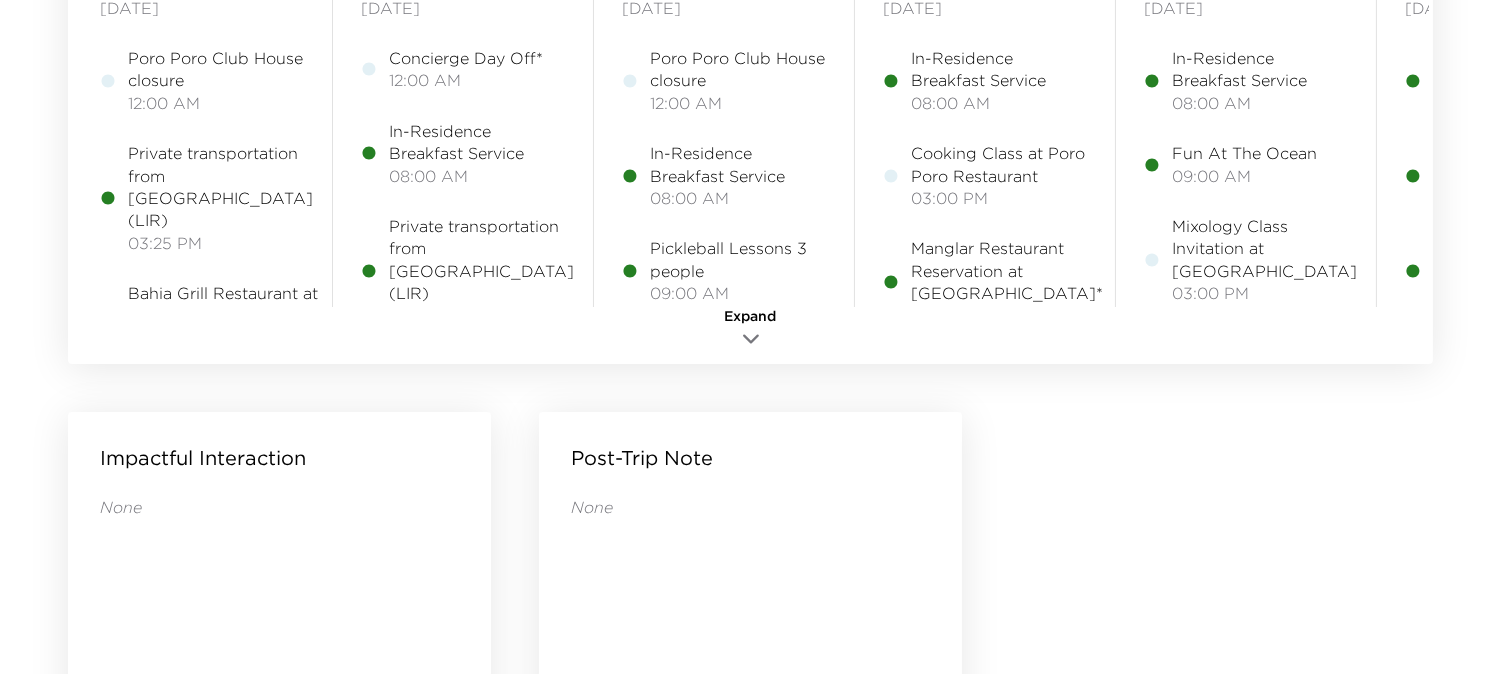 click 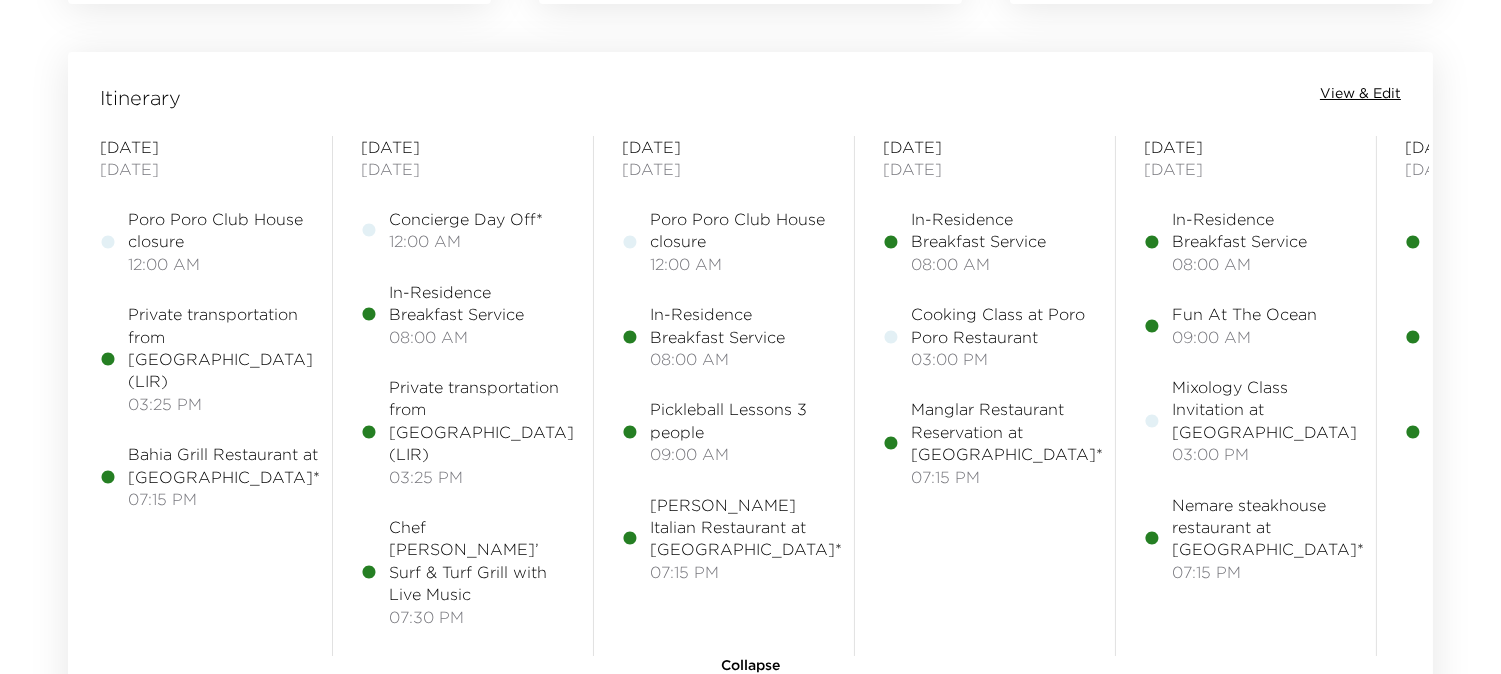 scroll, scrollTop: 1666, scrollLeft: 0, axis: vertical 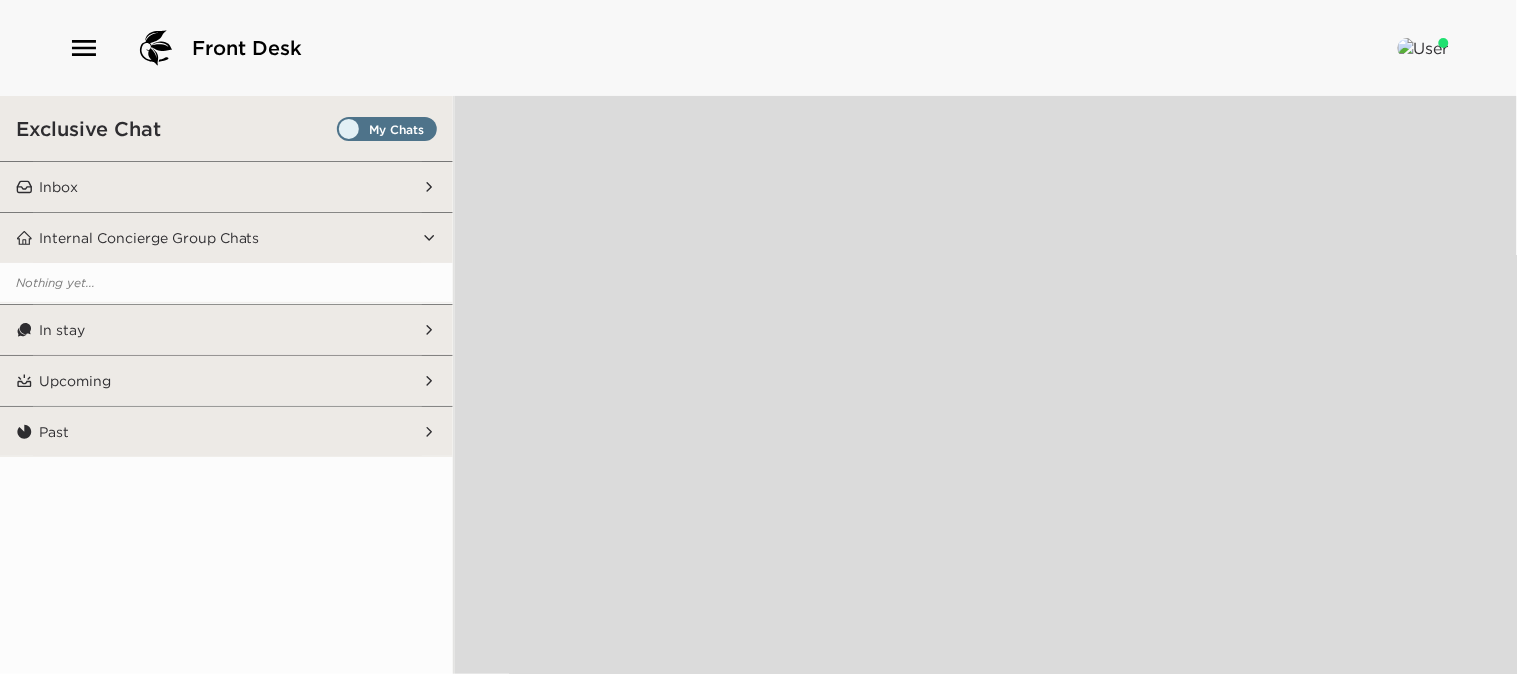click on "Inbox" at bounding box center (228, 187) 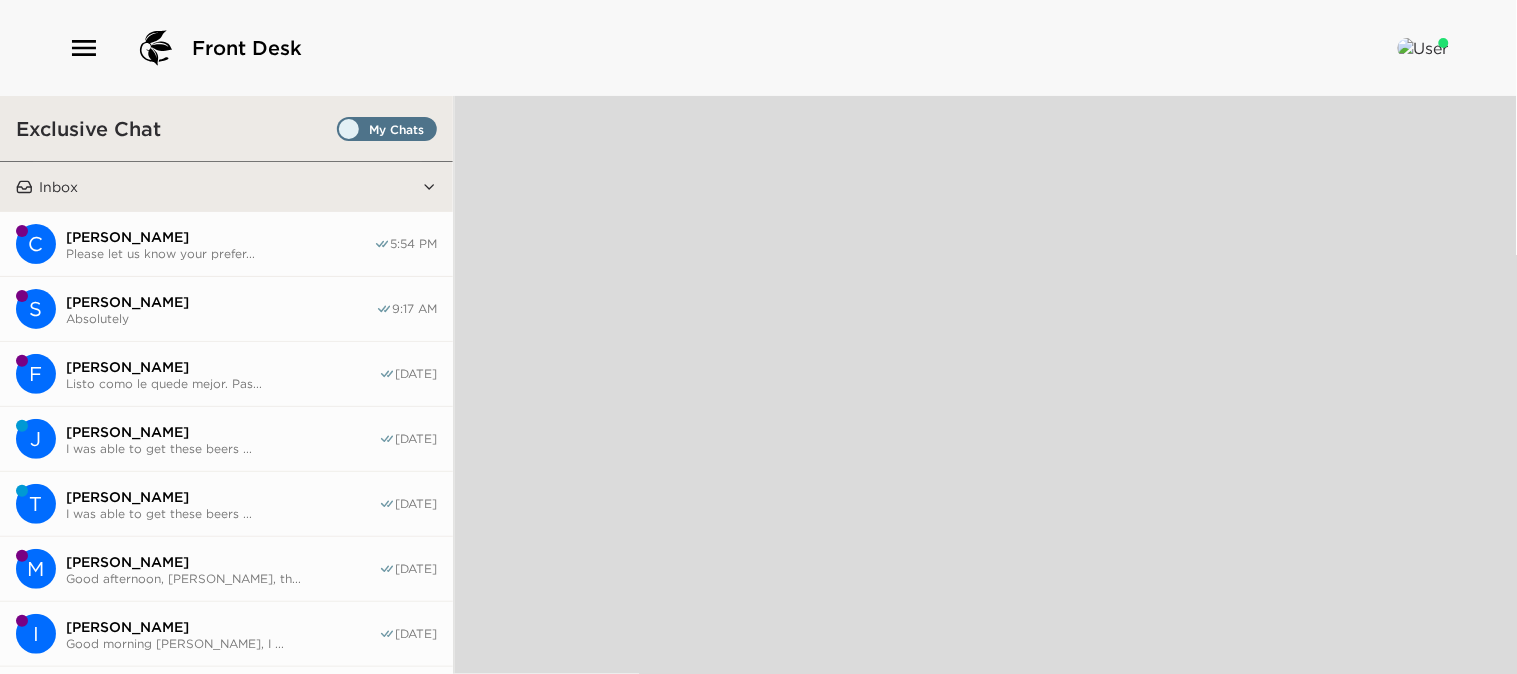 click on "Please let us know your prefer..." at bounding box center [220, 253] 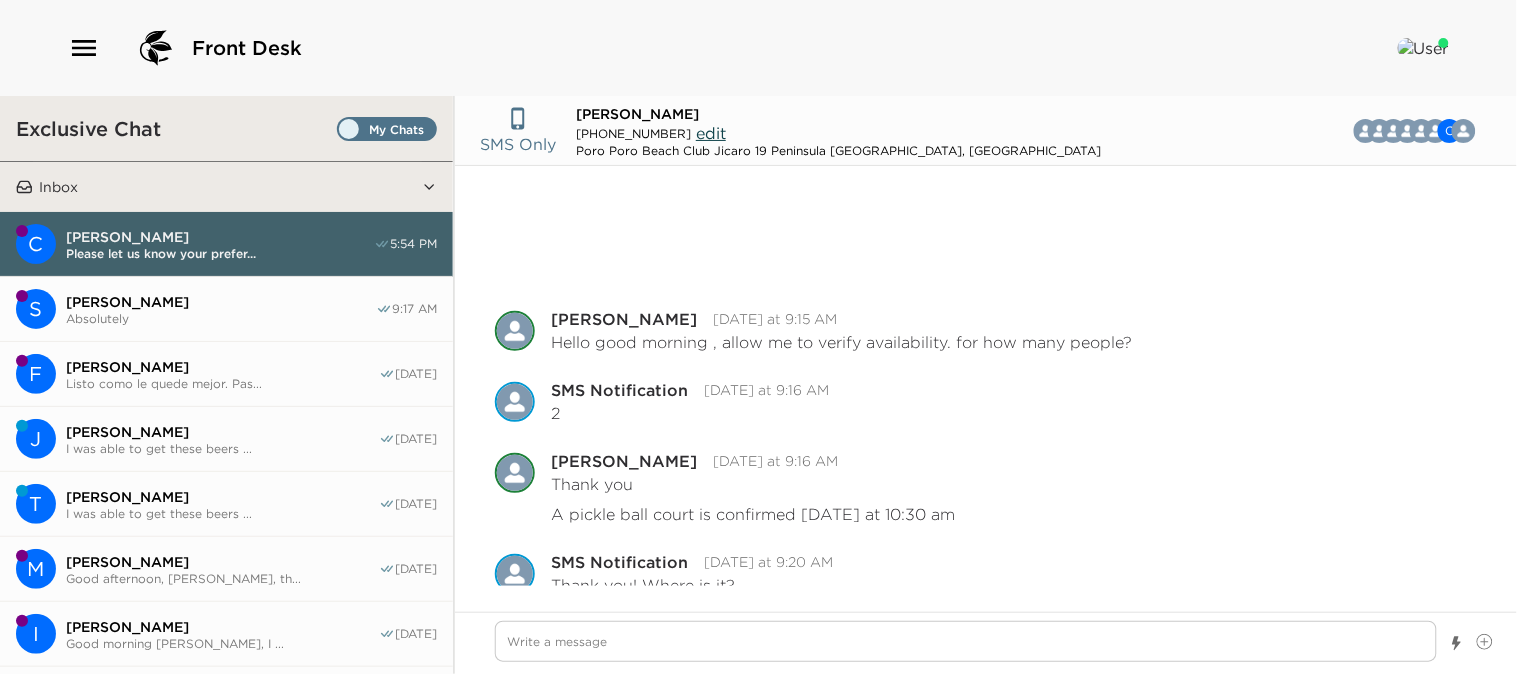 scroll, scrollTop: 700, scrollLeft: 0, axis: vertical 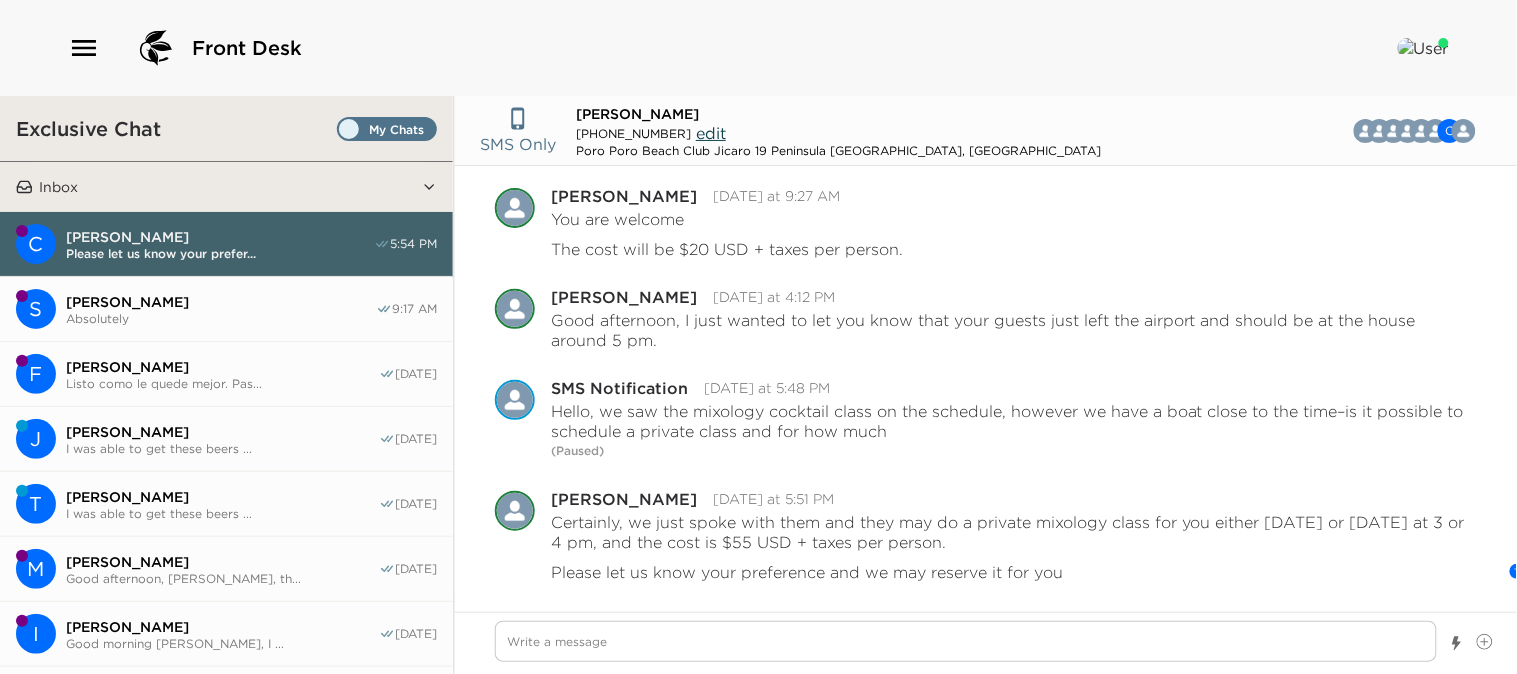 click on "Absolutely" at bounding box center [221, 318] 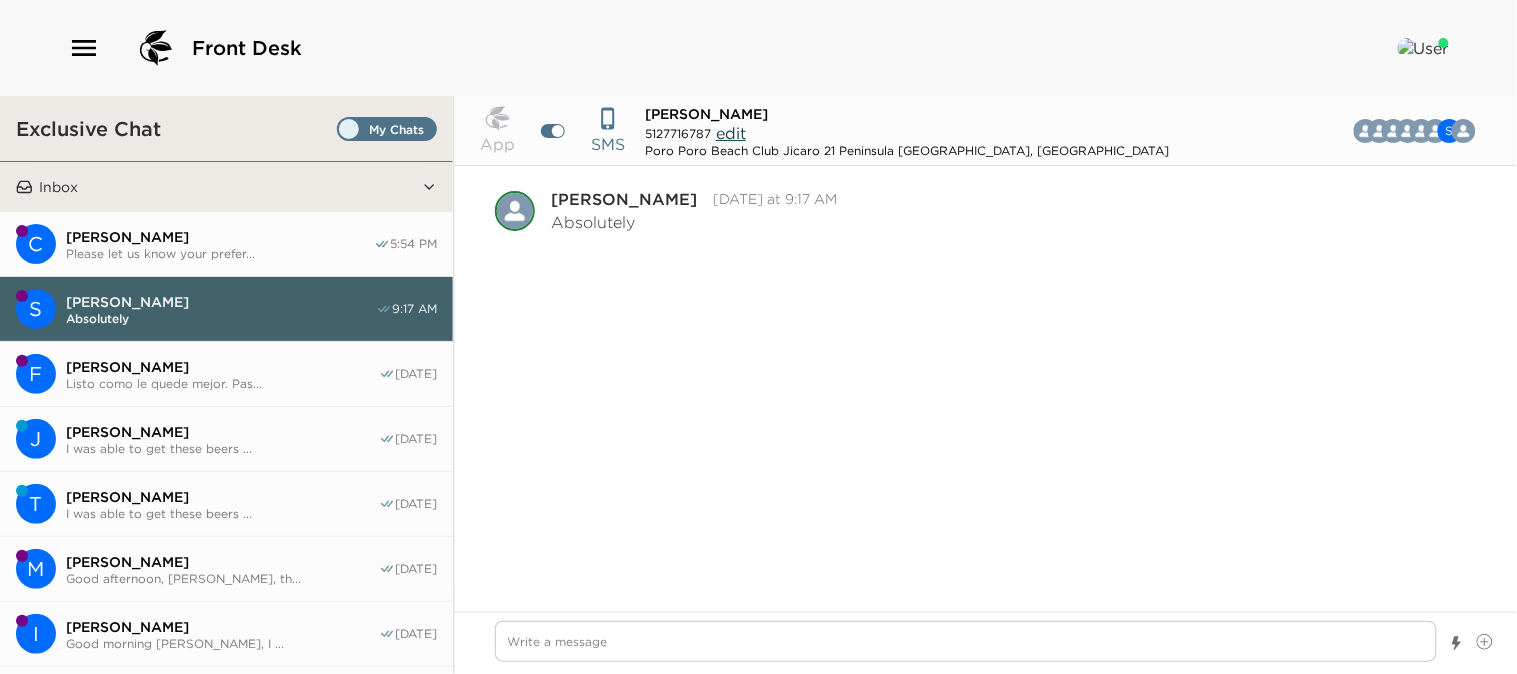 scroll, scrollTop: 1106, scrollLeft: 0, axis: vertical 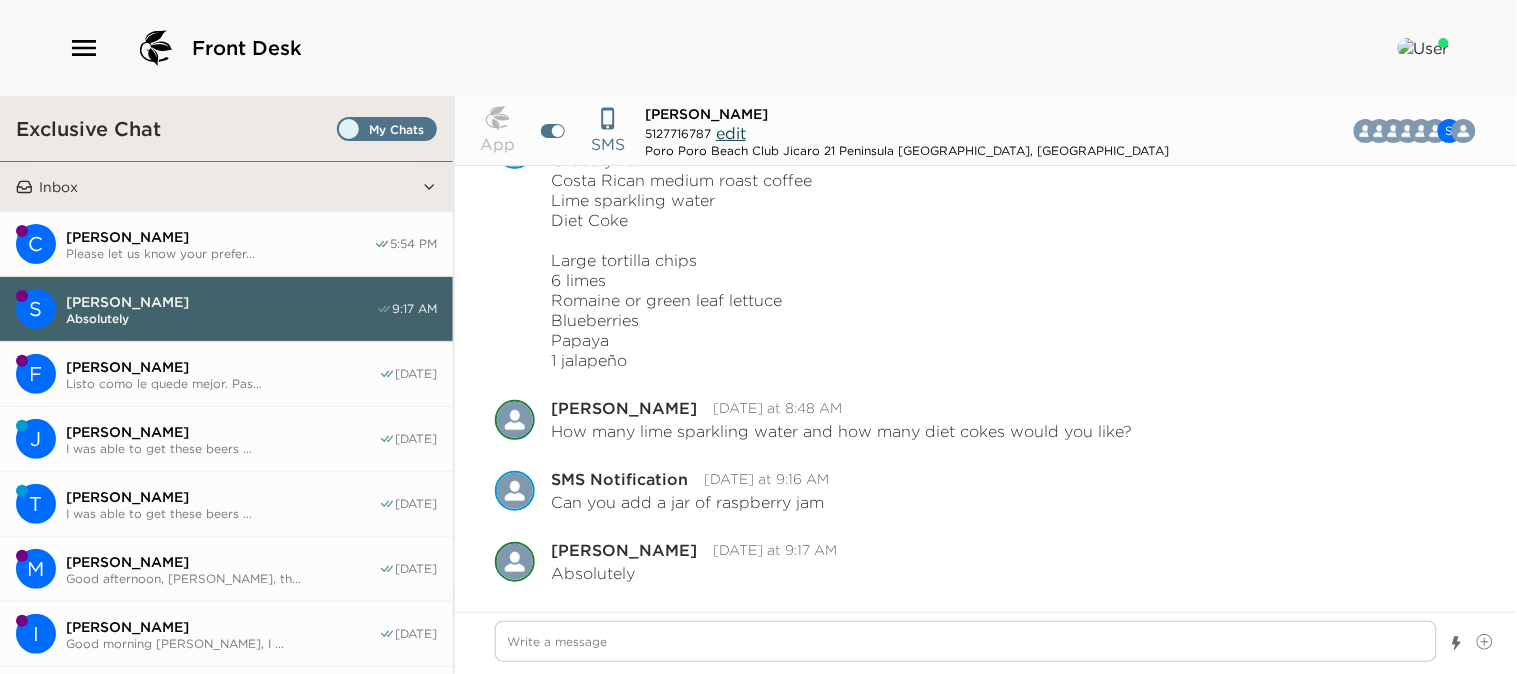 click on "Listo como le quede mejor. Pas..." at bounding box center (222, 383) 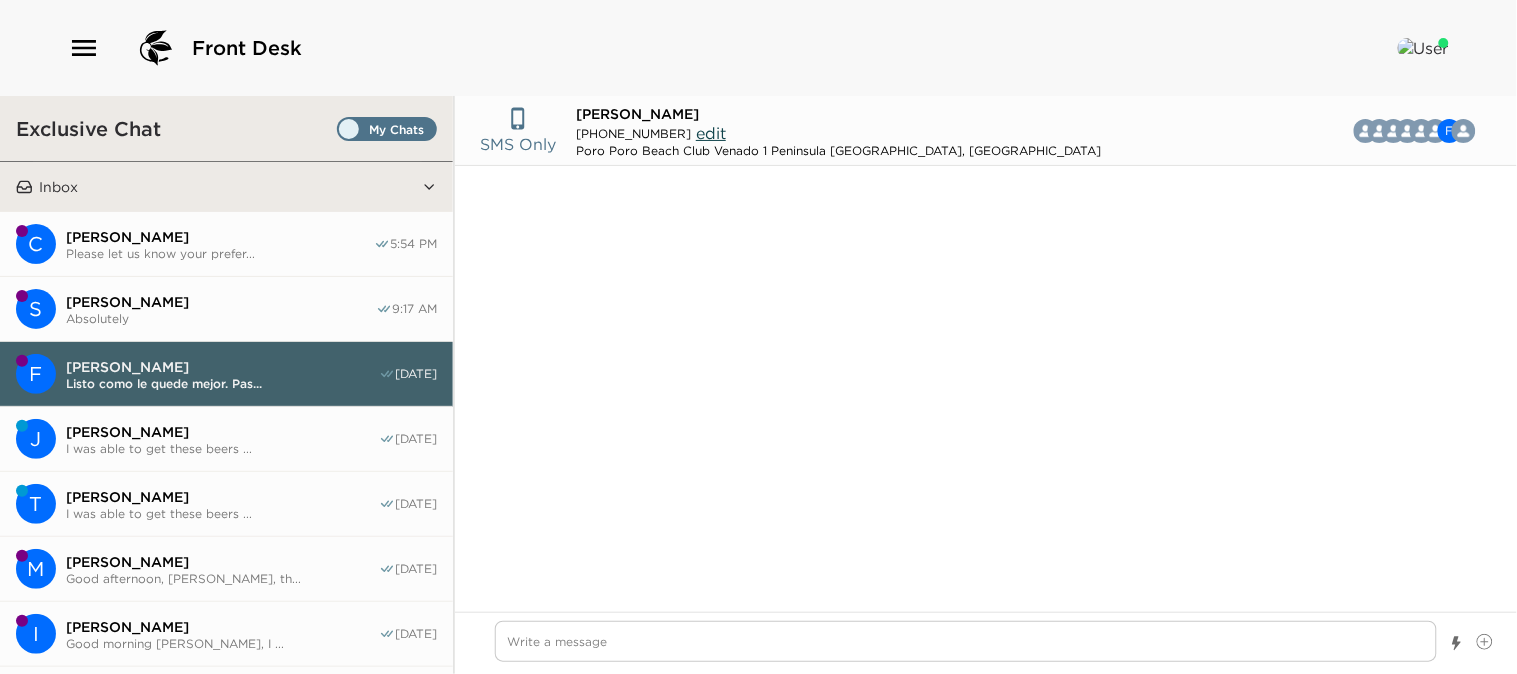 scroll, scrollTop: 1475, scrollLeft: 0, axis: vertical 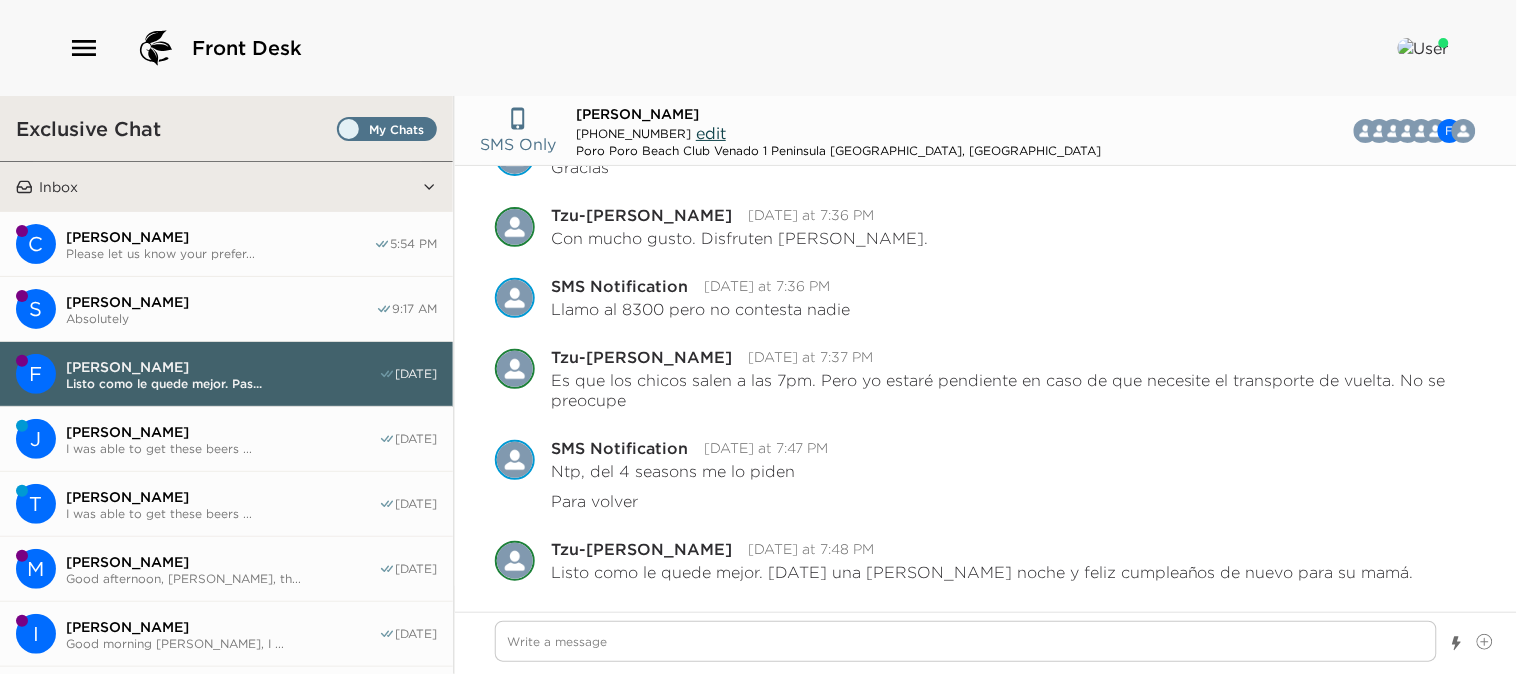 click on "Please let us know your prefer..." at bounding box center (220, 253) 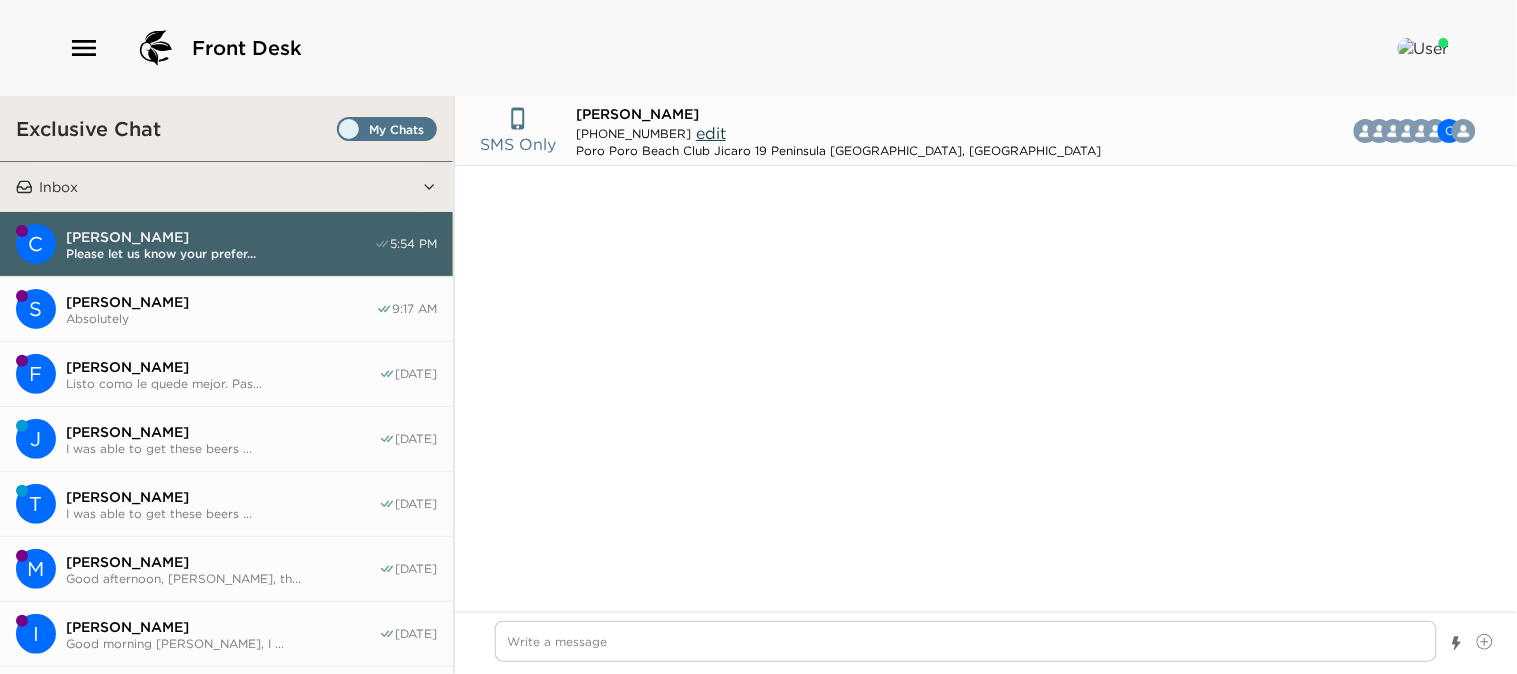 scroll, scrollTop: 700, scrollLeft: 0, axis: vertical 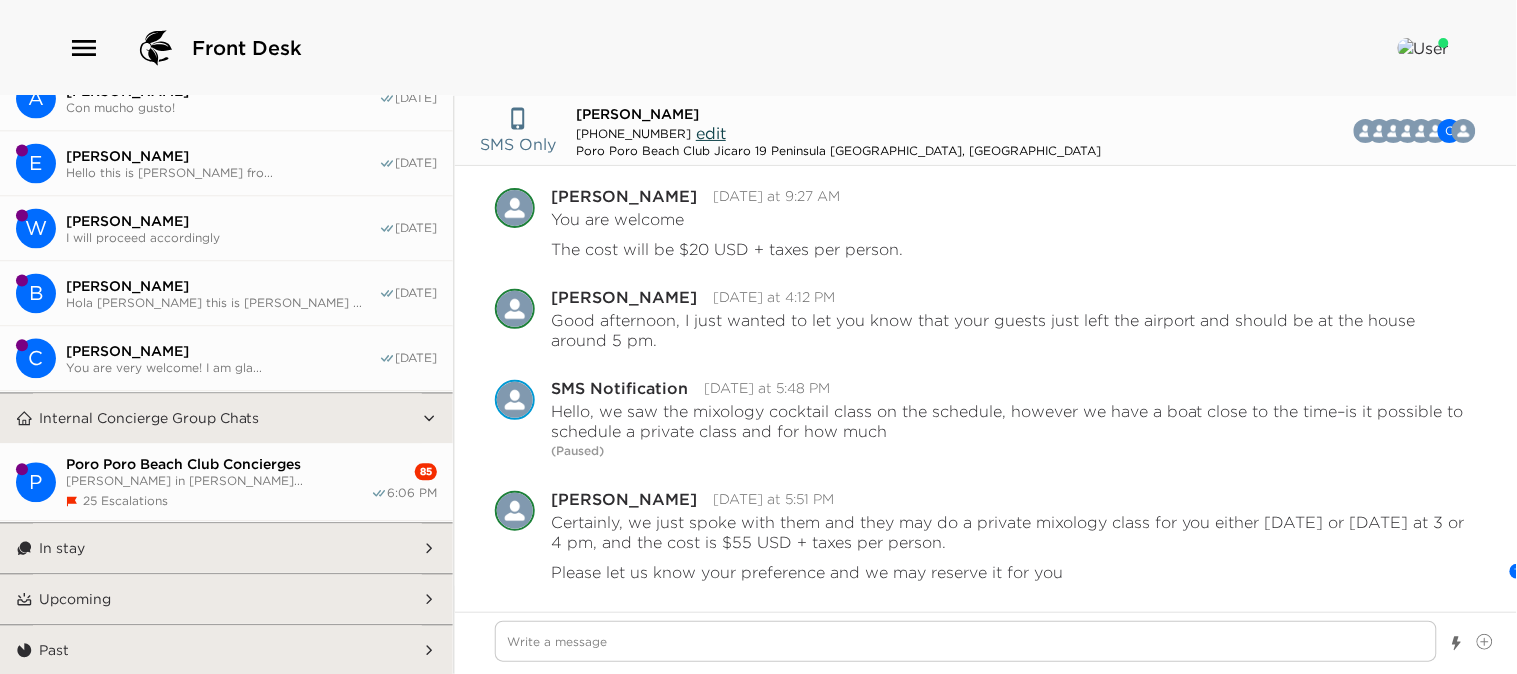 click on "[PERSON_NAME] in [PERSON_NAME]..." at bounding box center (218, 481) 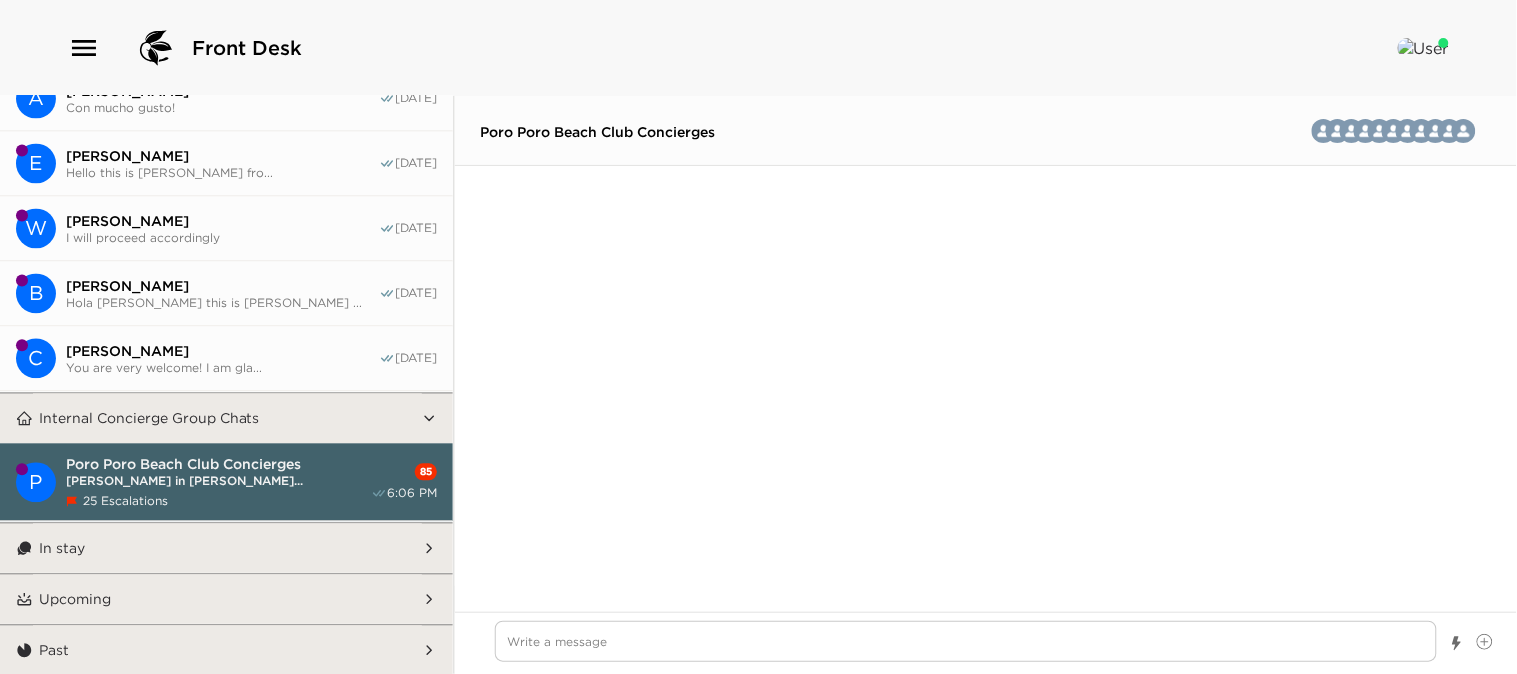 scroll, scrollTop: 5960, scrollLeft: 0, axis: vertical 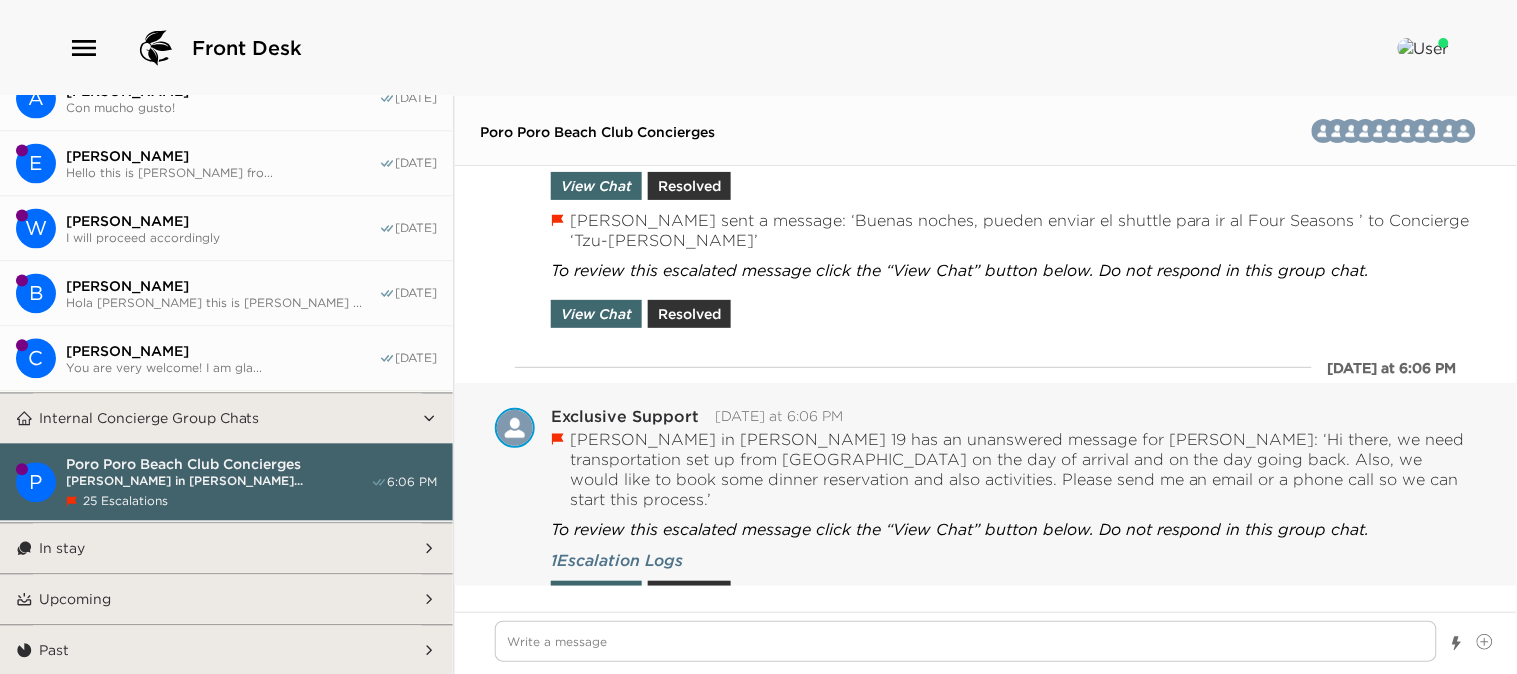 type on "x" 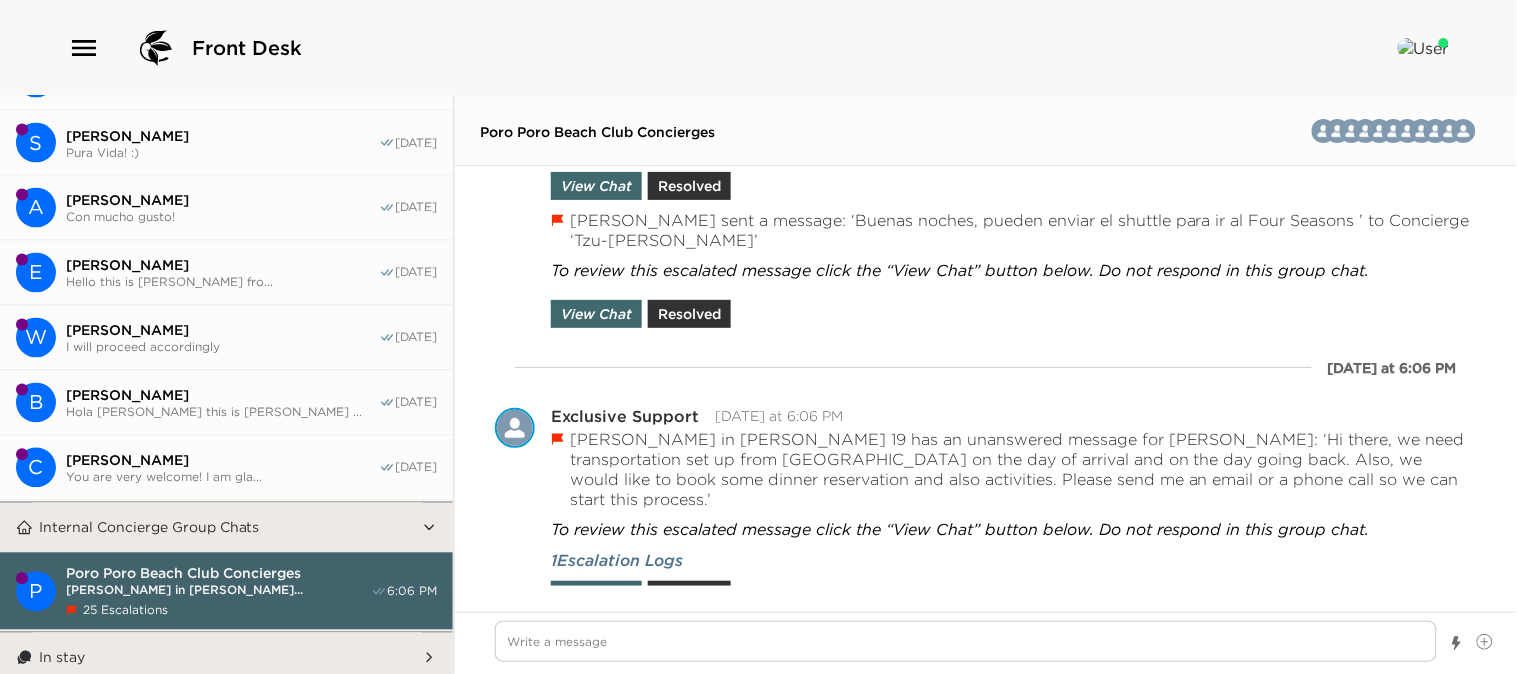 scroll, scrollTop: 990, scrollLeft: 0, axis: vertical 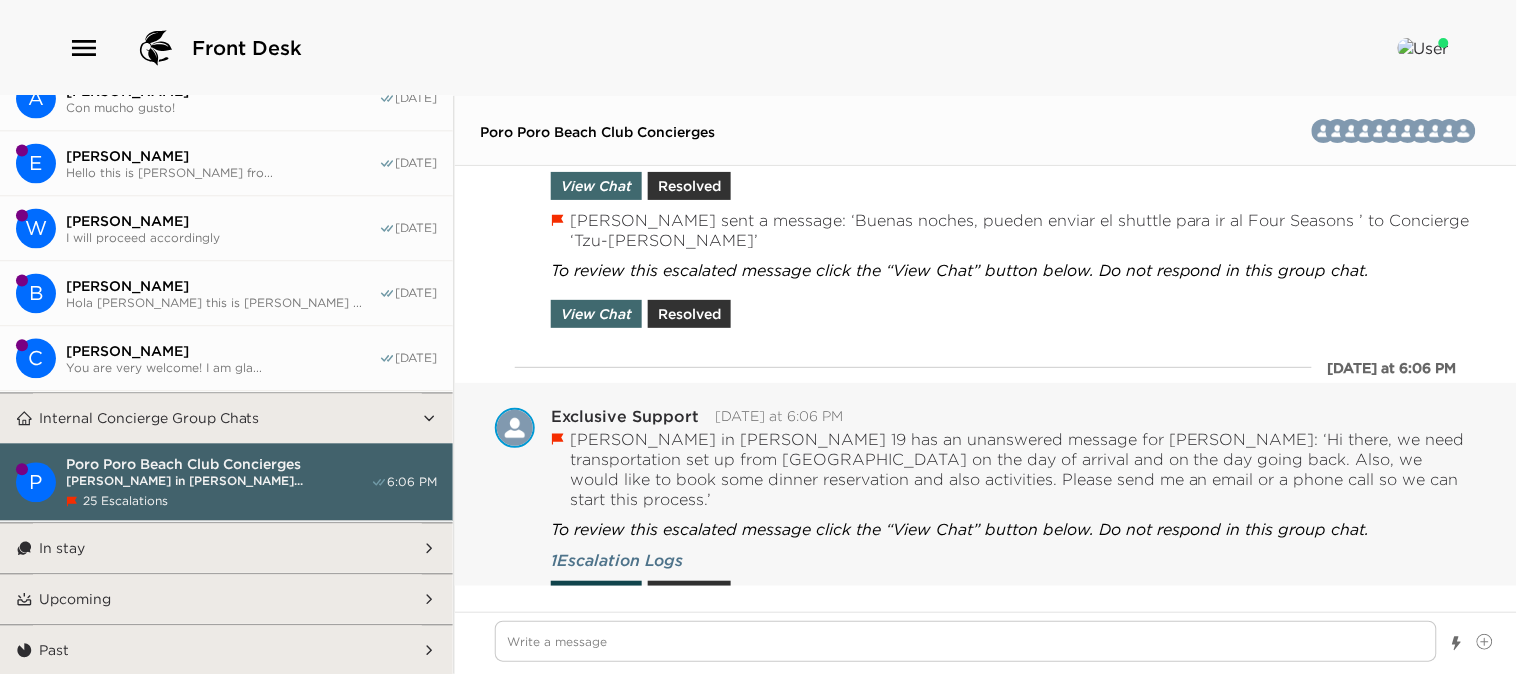 click on "View Chat" at bounding box center (596, 595) 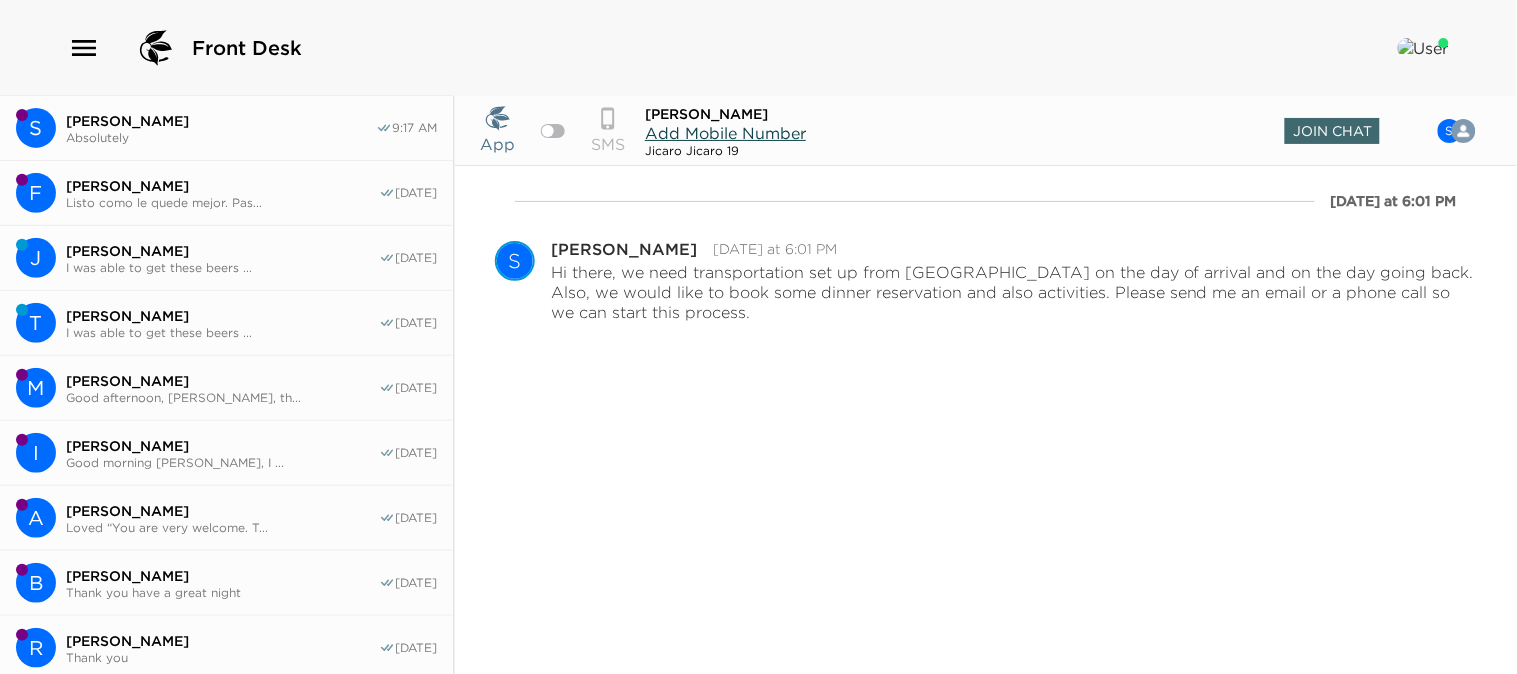 scroll, scrollTop: 0, scrollLeft: 0, axis: both 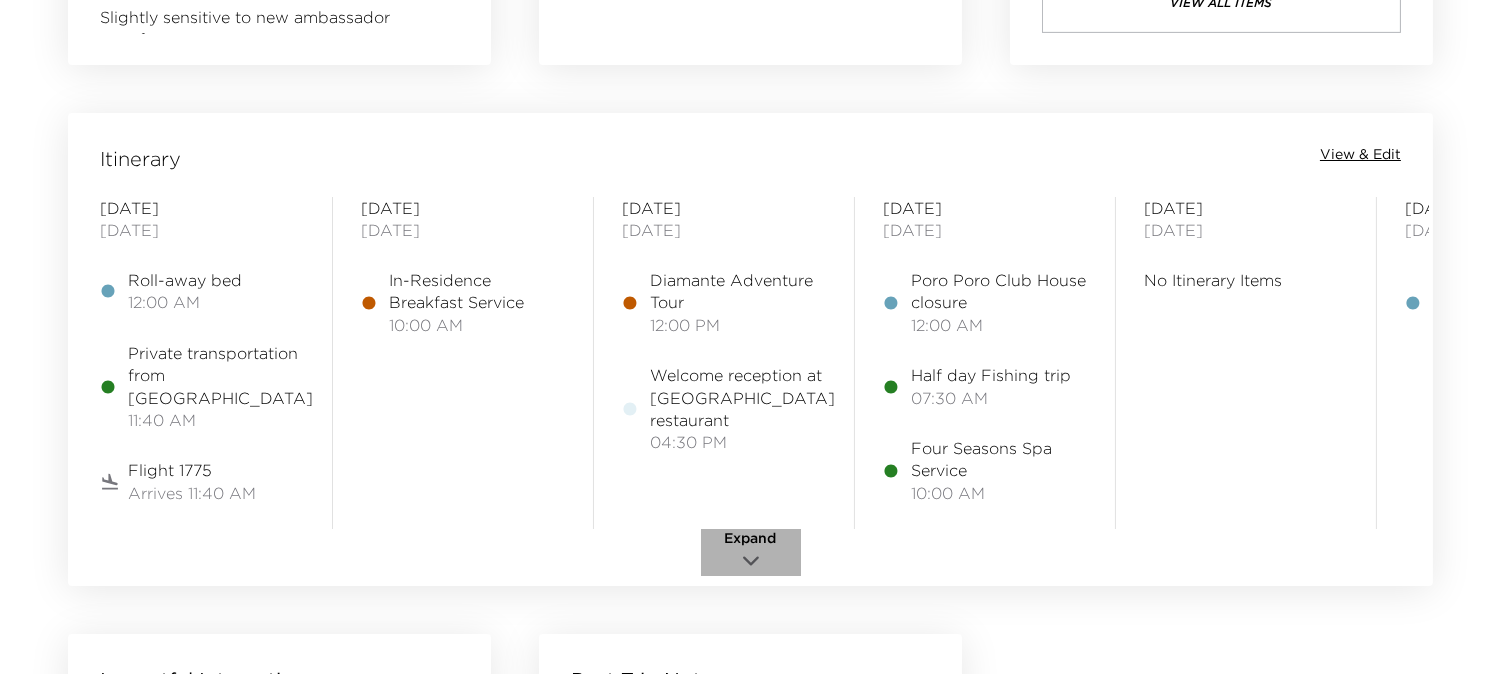click 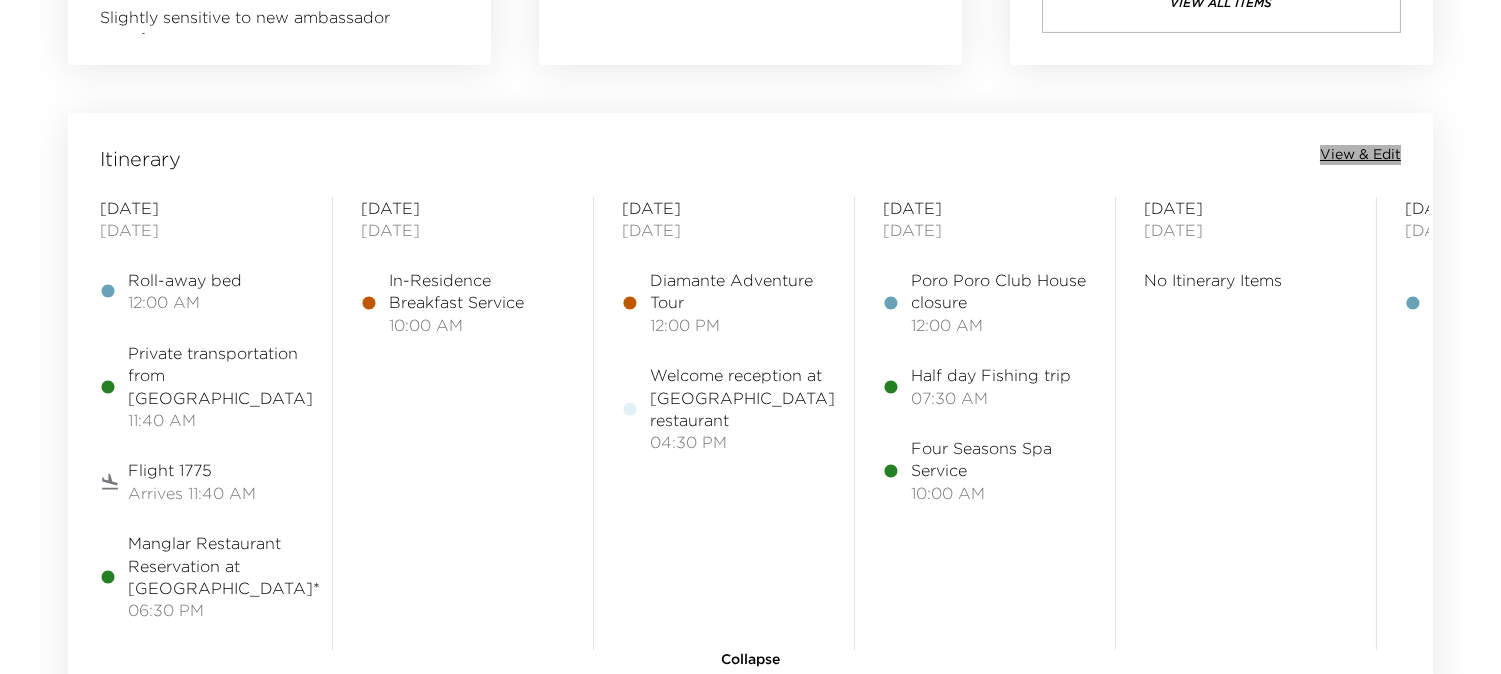 click on "View & Edit" at bounding box center [1360, 155] 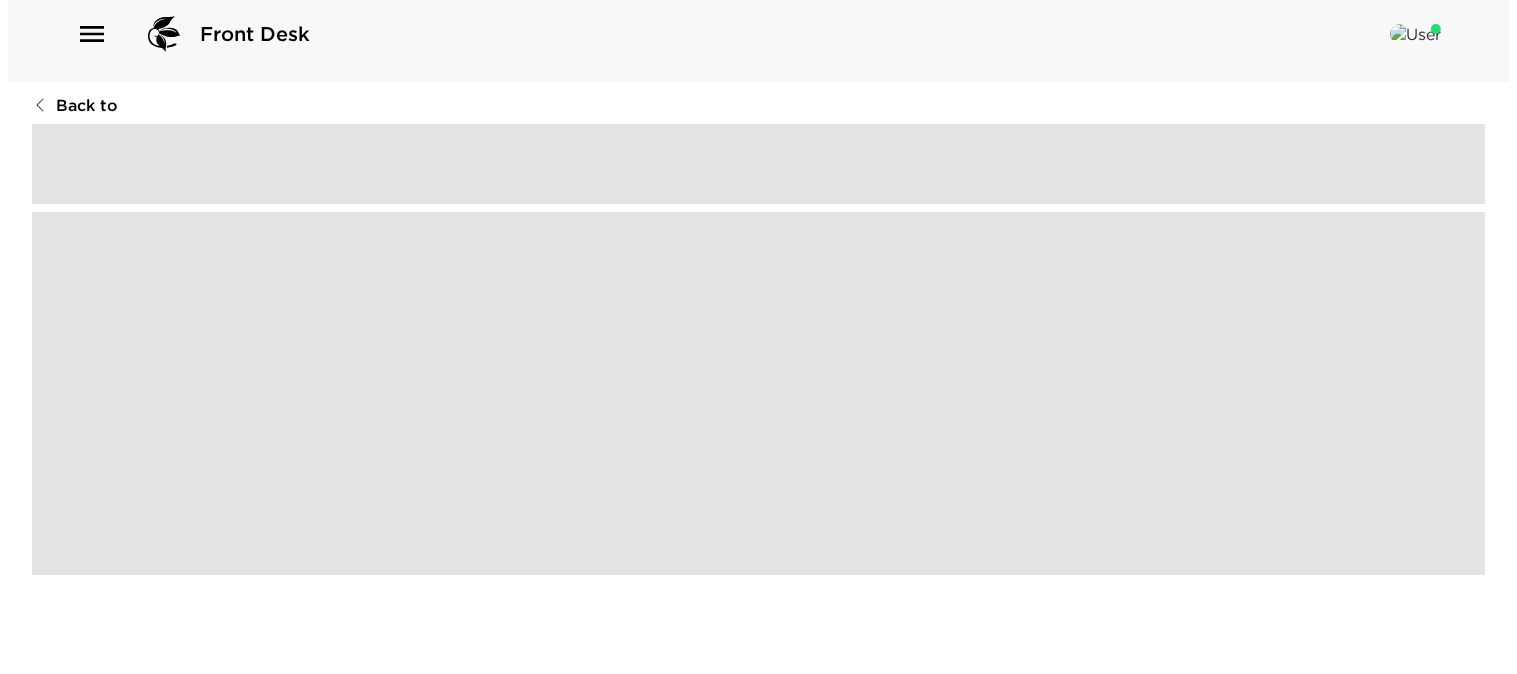 scroll, scrollTop: 0, scrollLeft: 0, axis: both 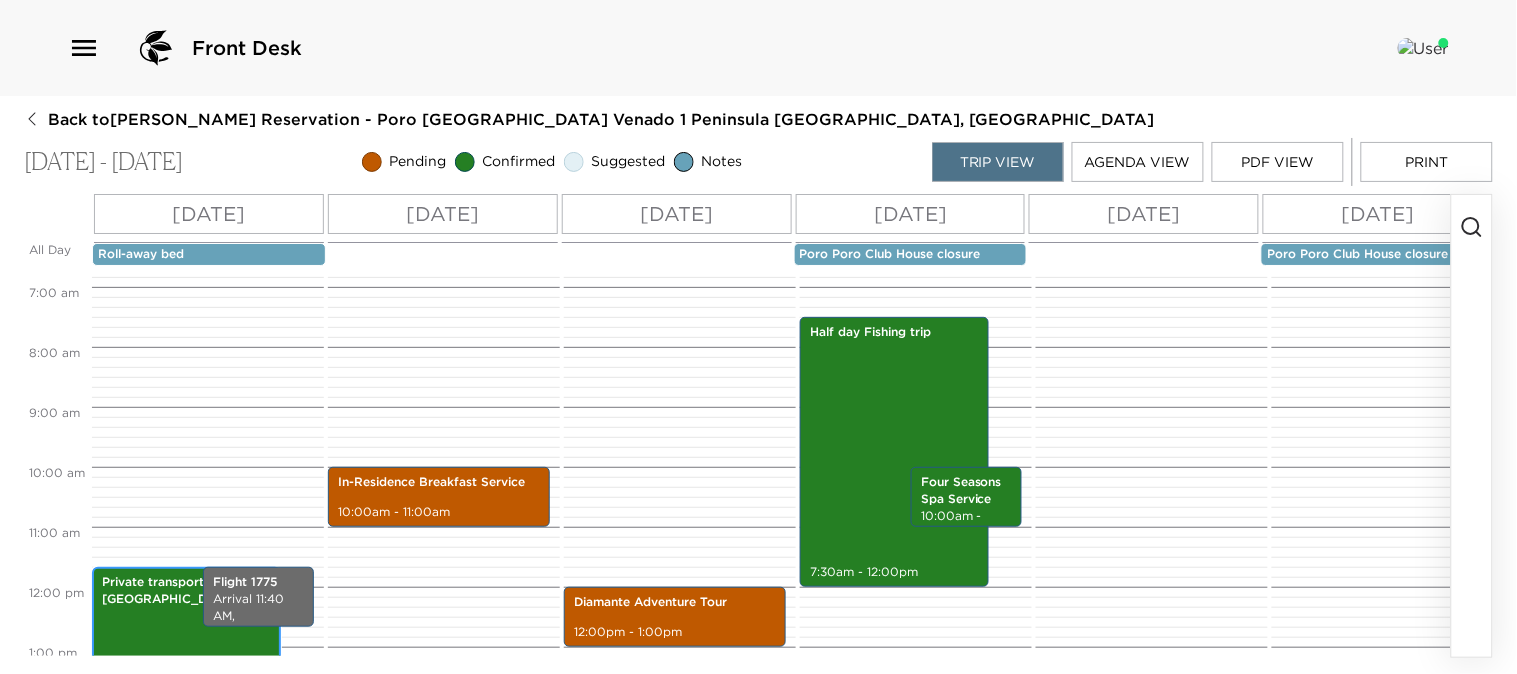 click on "Private transportation from Liberia airport 11:40am - 1:40pm" at bounding box center (186, 627) 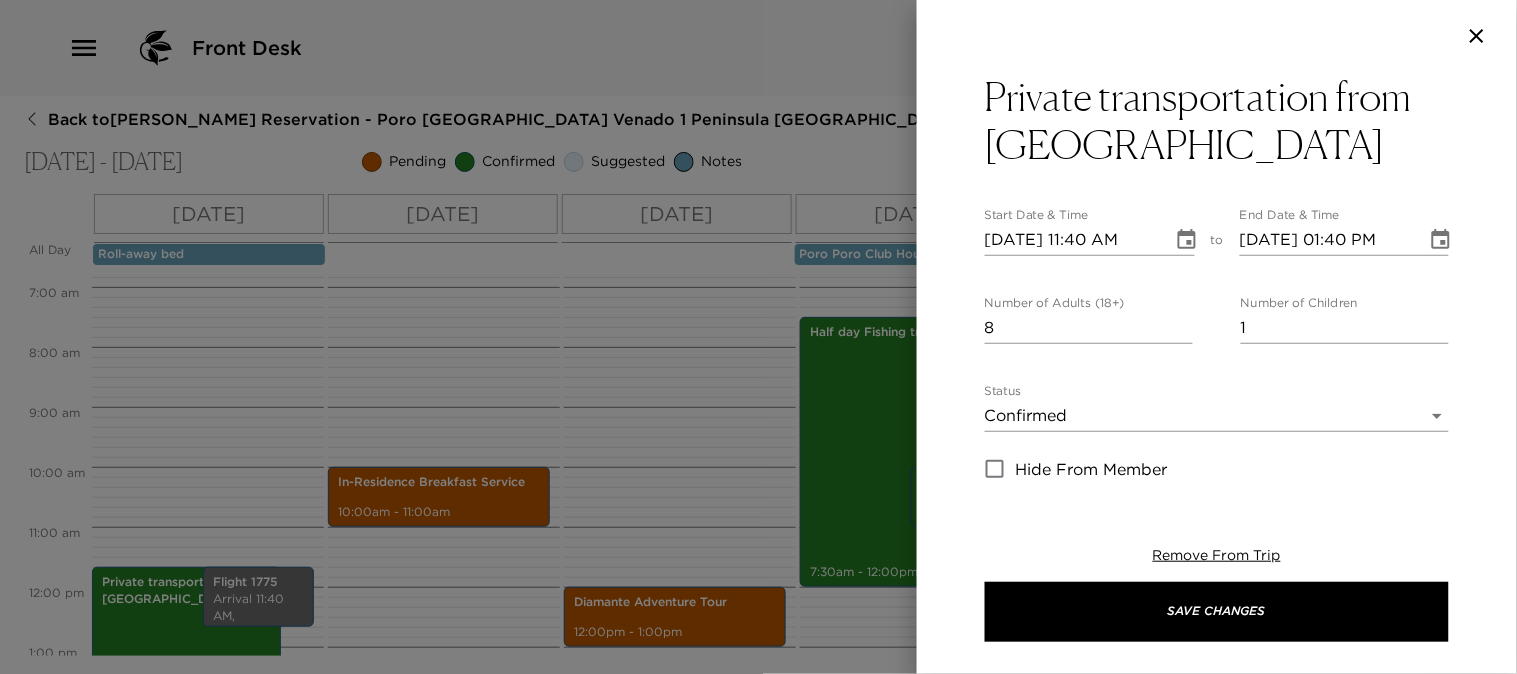 scroll, scrollTop: 222, scrollLeft: 0, axis: vertical 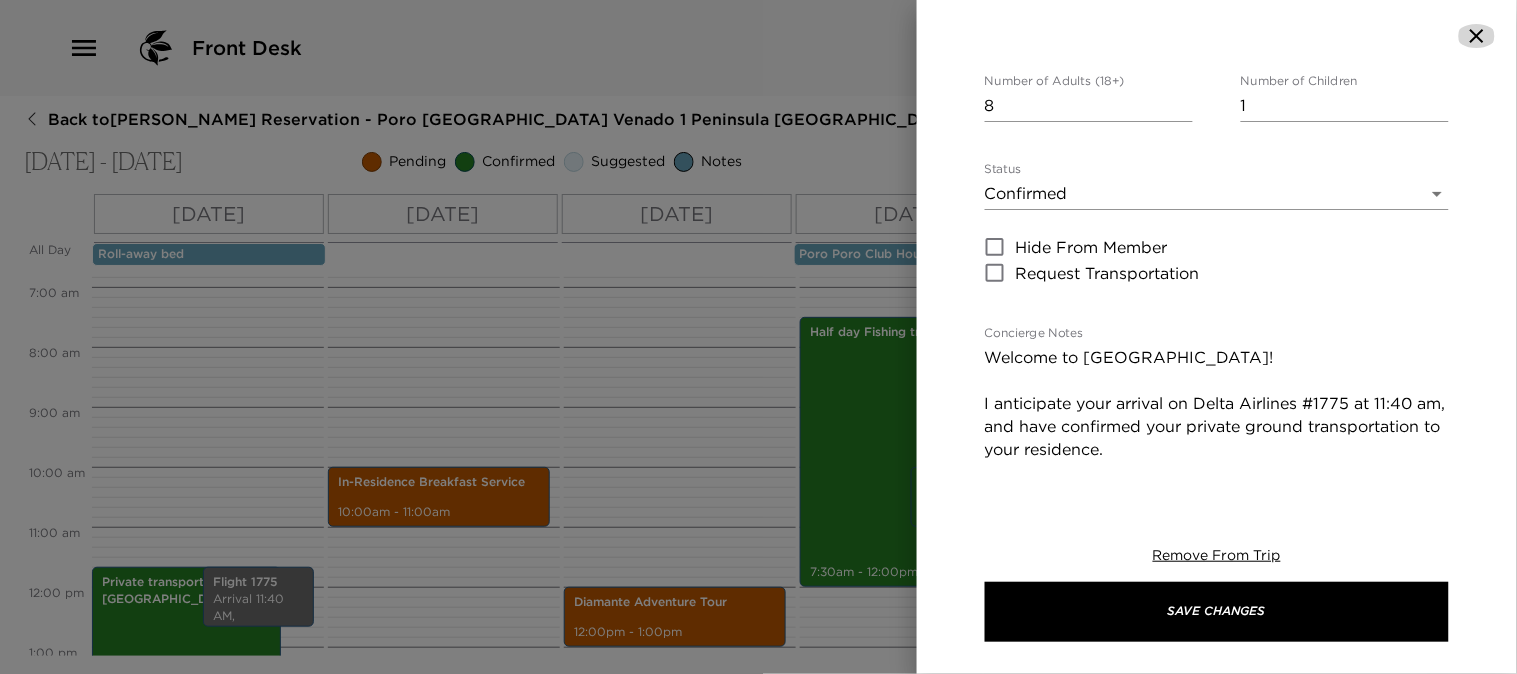 click 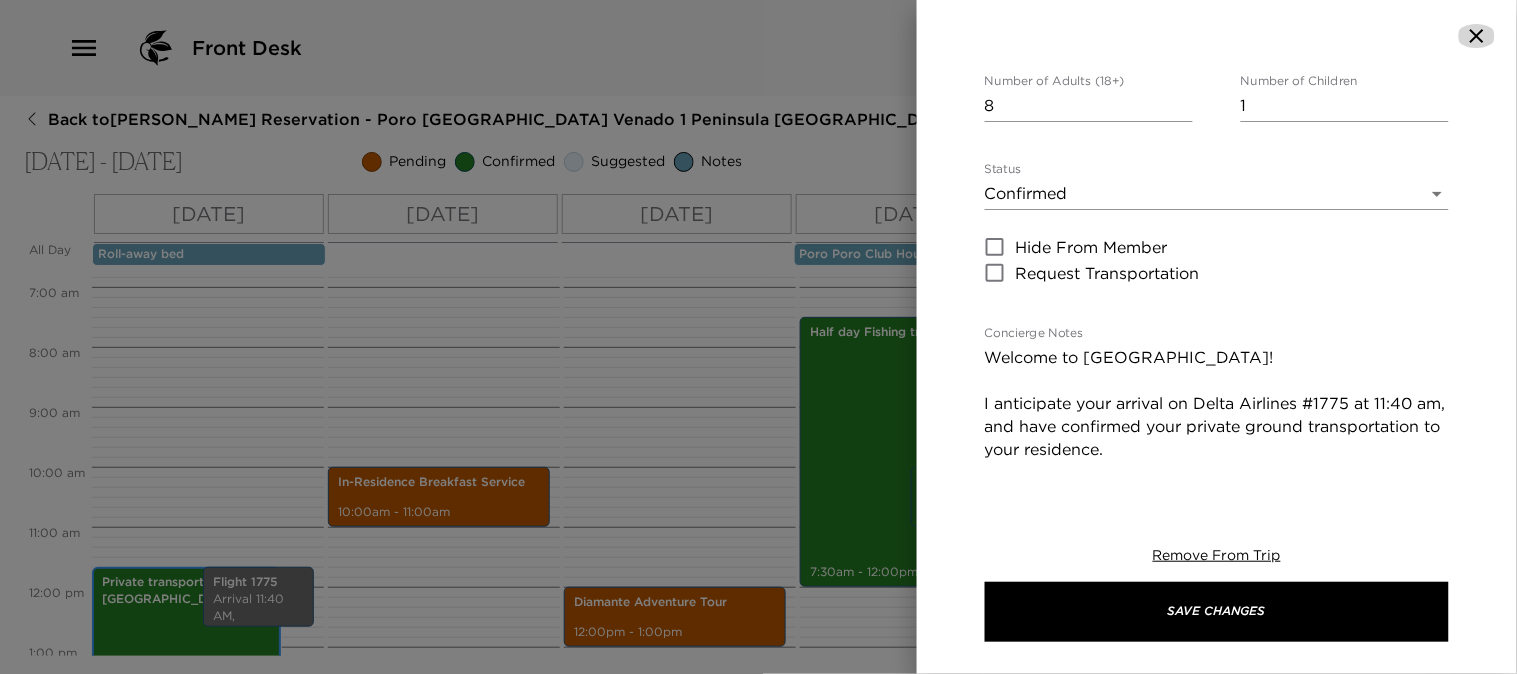 scroll, scrollTop: 453, scrollLeft: 0, axis: vertical 